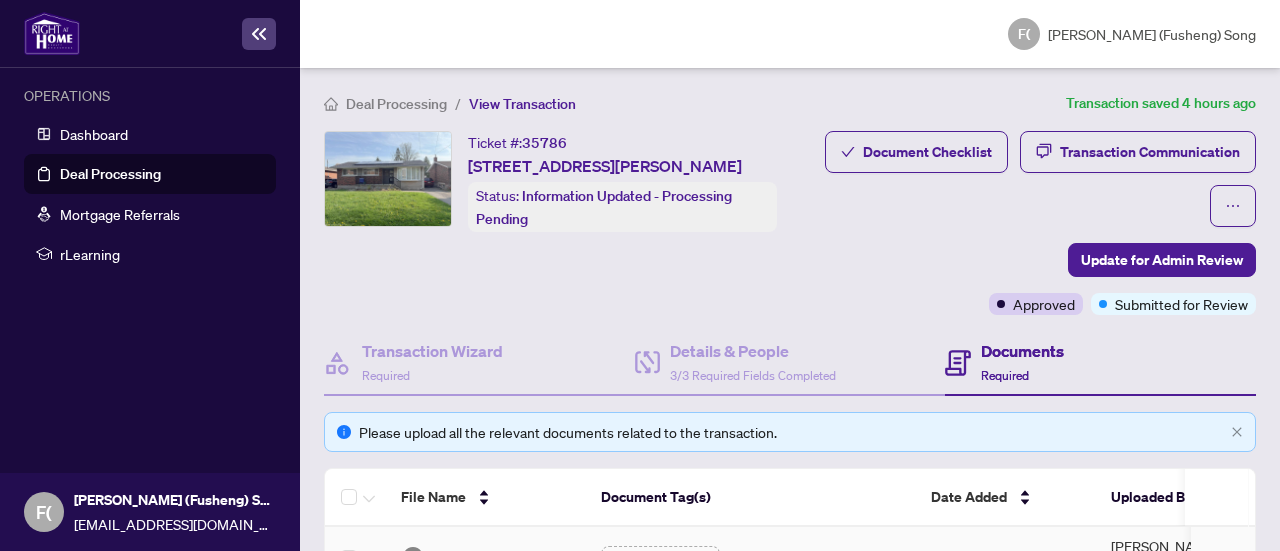 scroll, scrollTop: 0, scrollLeft: 0, axis: both 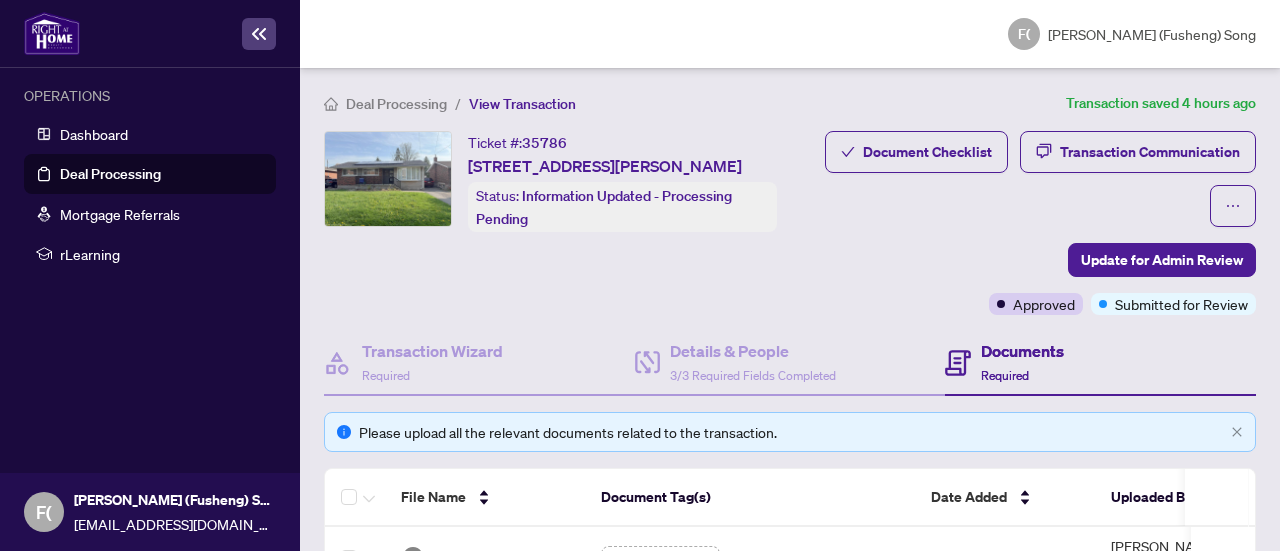click on "Deal Processing" at bounding box center [110, 174] 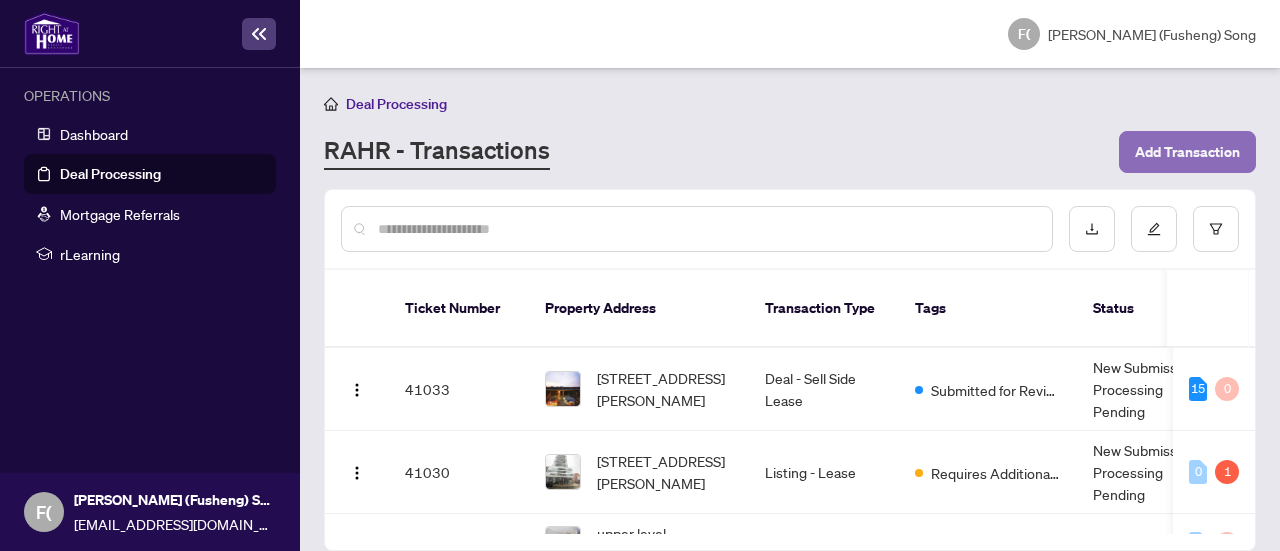 click on "Add Transaction" at bounding box center (1187, 152) 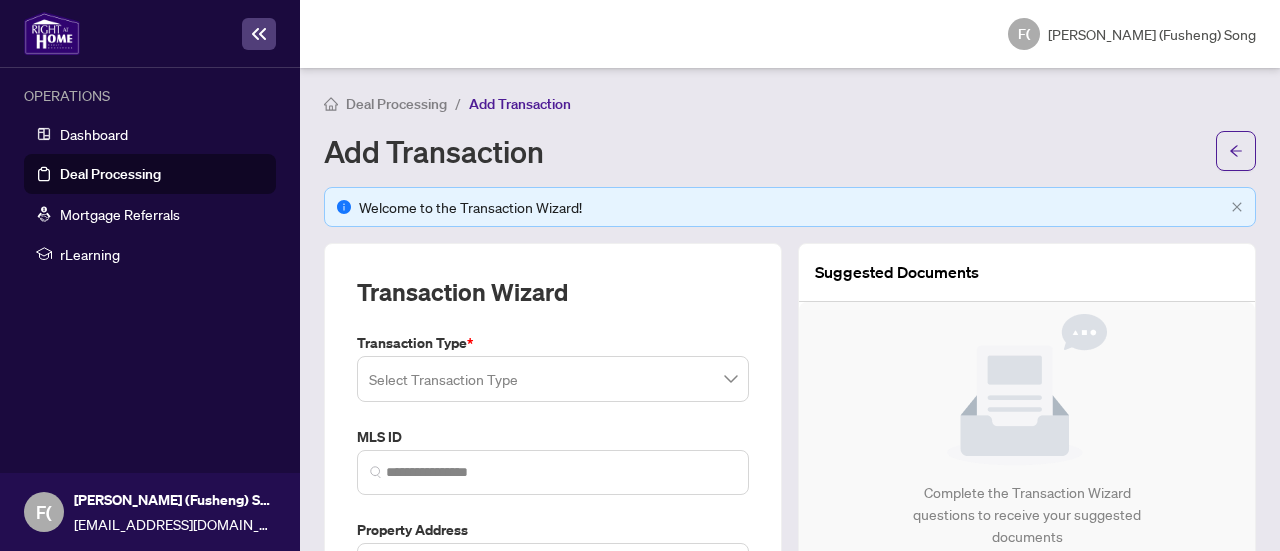 click at bounding box center [553, 379] 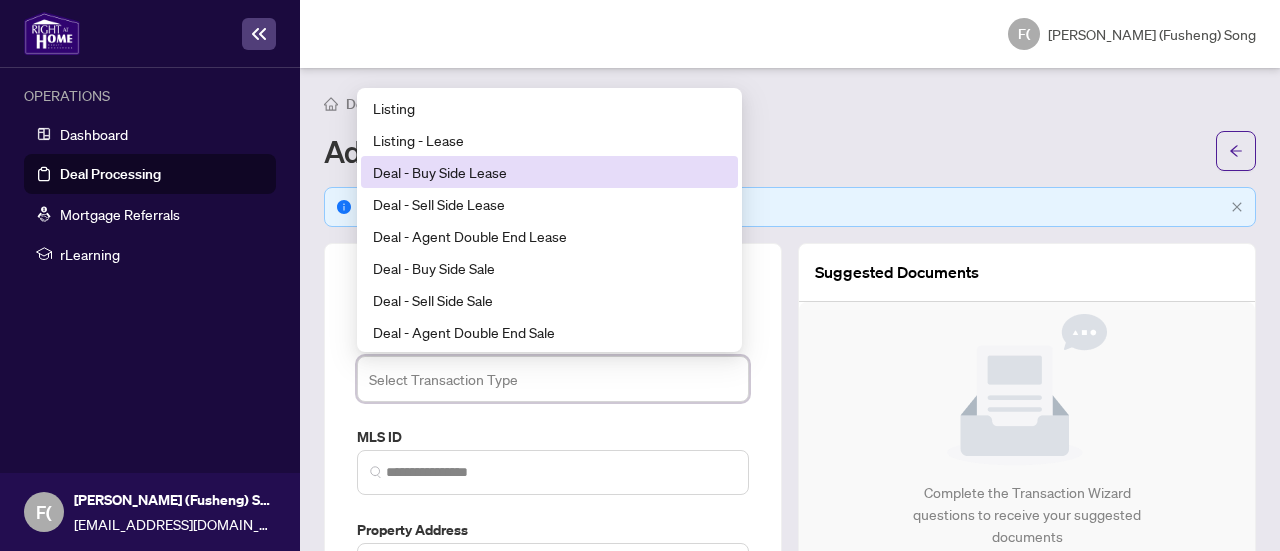 click on "Deal - Buy Side Lease" at bounding box center (549, 172) 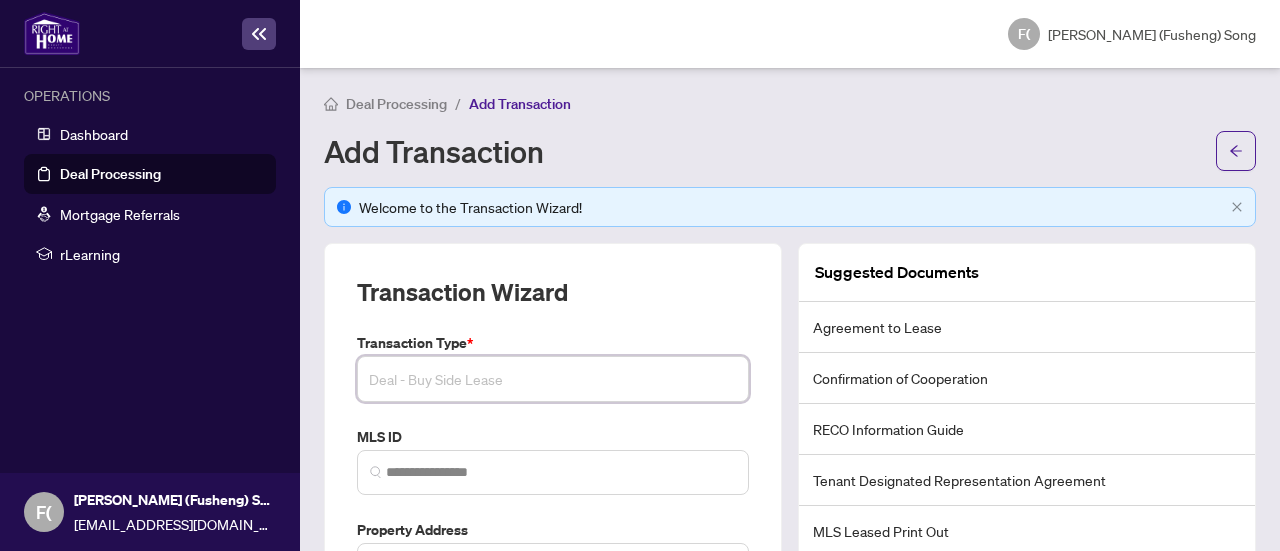 click on "Deal - Buy Side Lease" at bounding box center (553, 379) 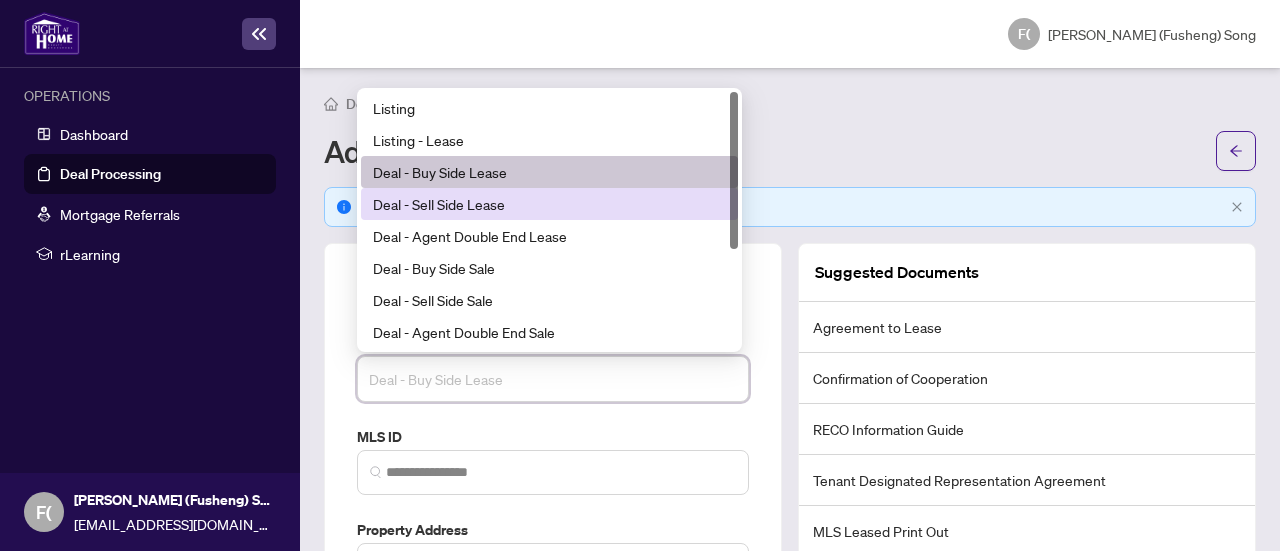 click on "Deal - Sell Side Lease" at bounding box center [549, 204] 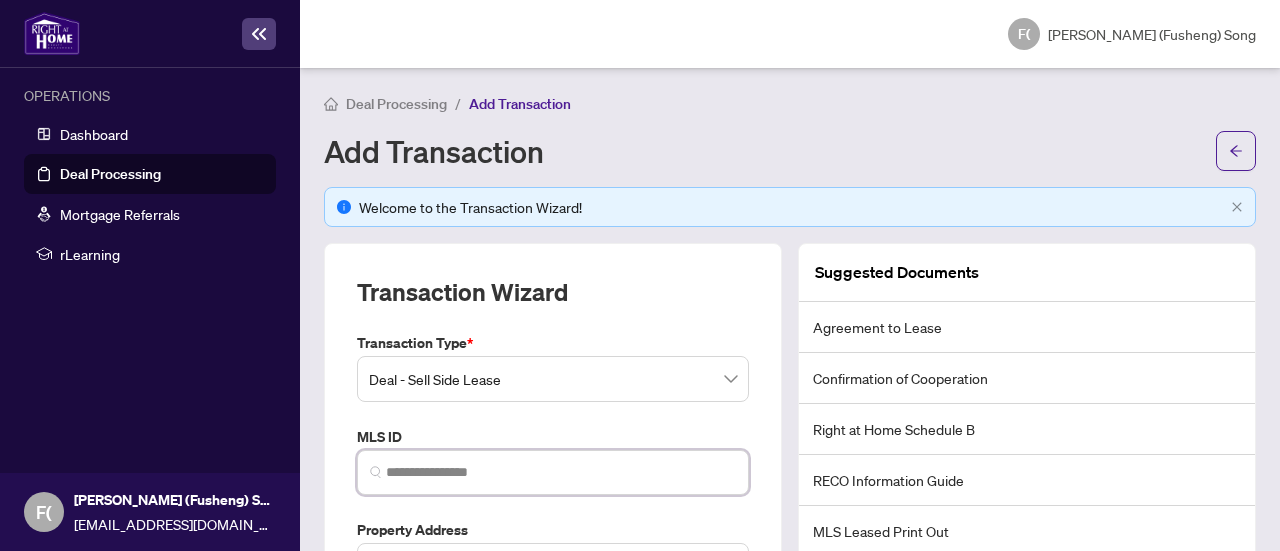 click at bounding box center [561, 472] 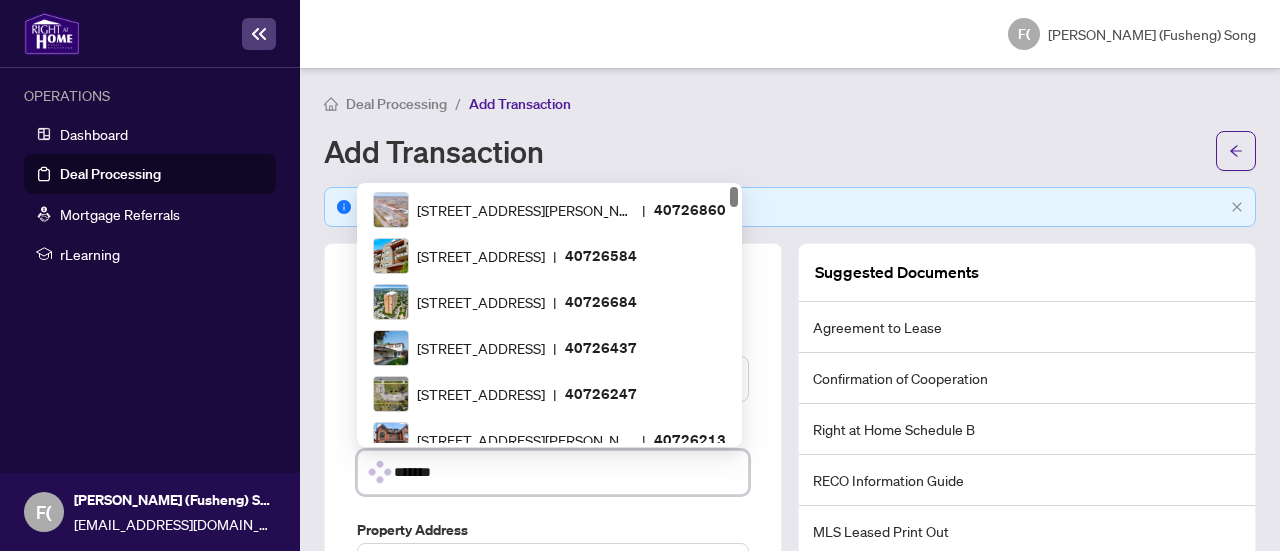 type on "********" 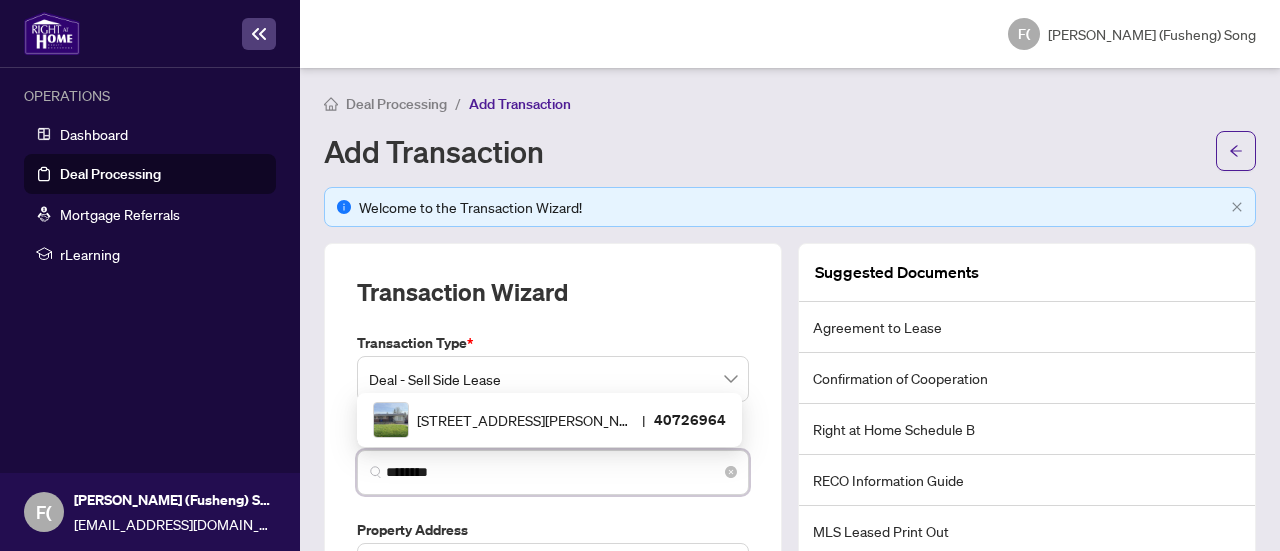 scroll, scrollTop: 0, scrollLeft: 0, axis: both 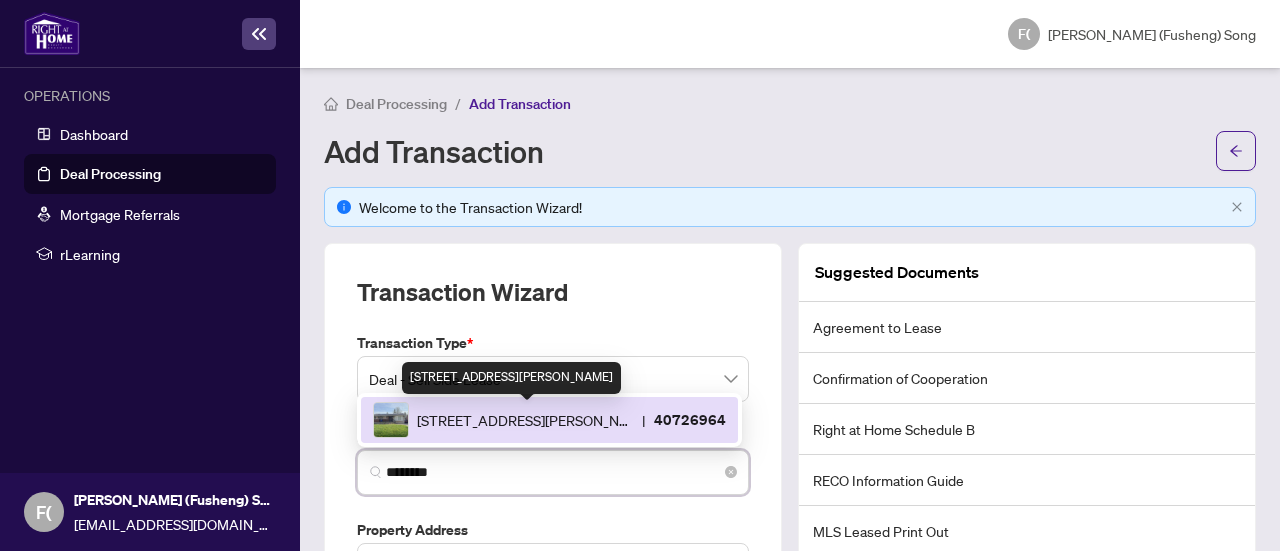 click on "[STREET_ADDRESS][PERSON_NAME]" at bounding box center (525, 420) 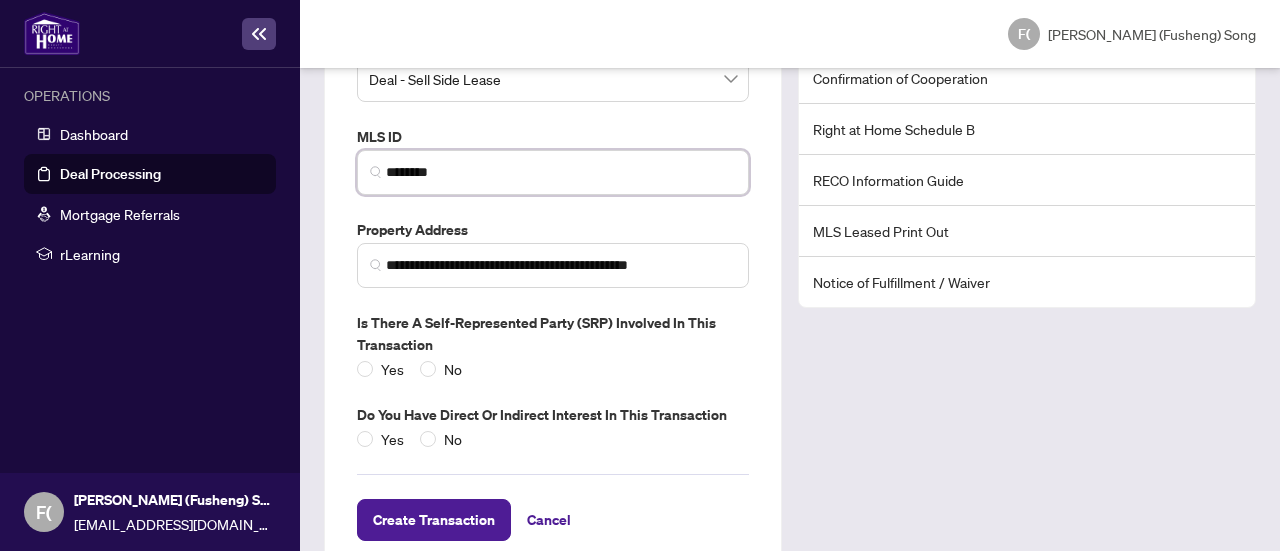 scroll, scrollTop: 324, scrollLeft: 0, axis: vertical 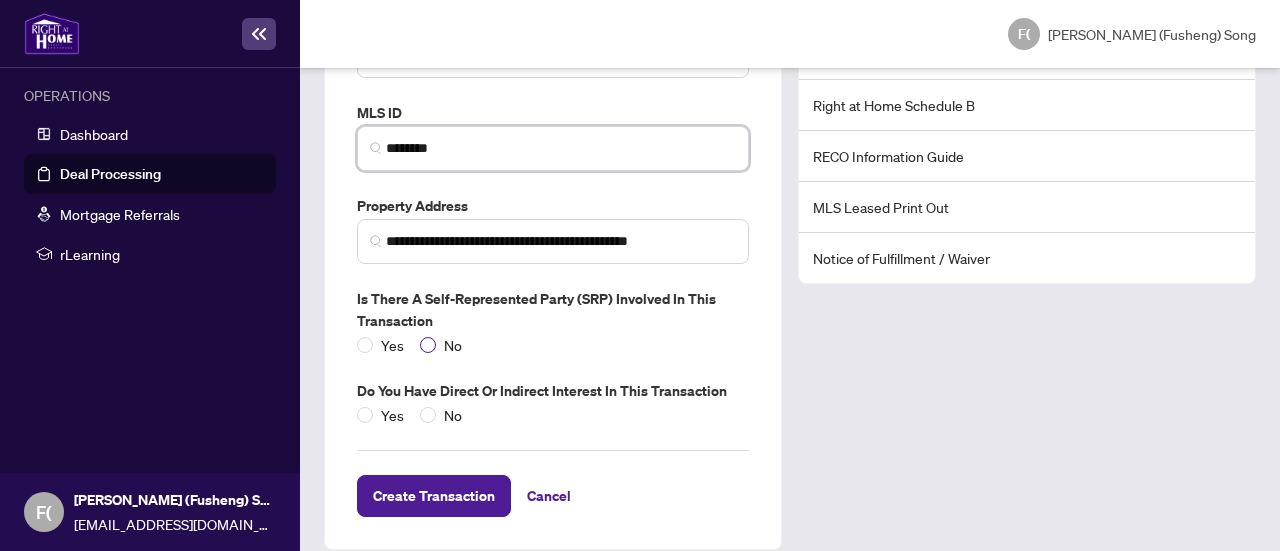 type on "********" 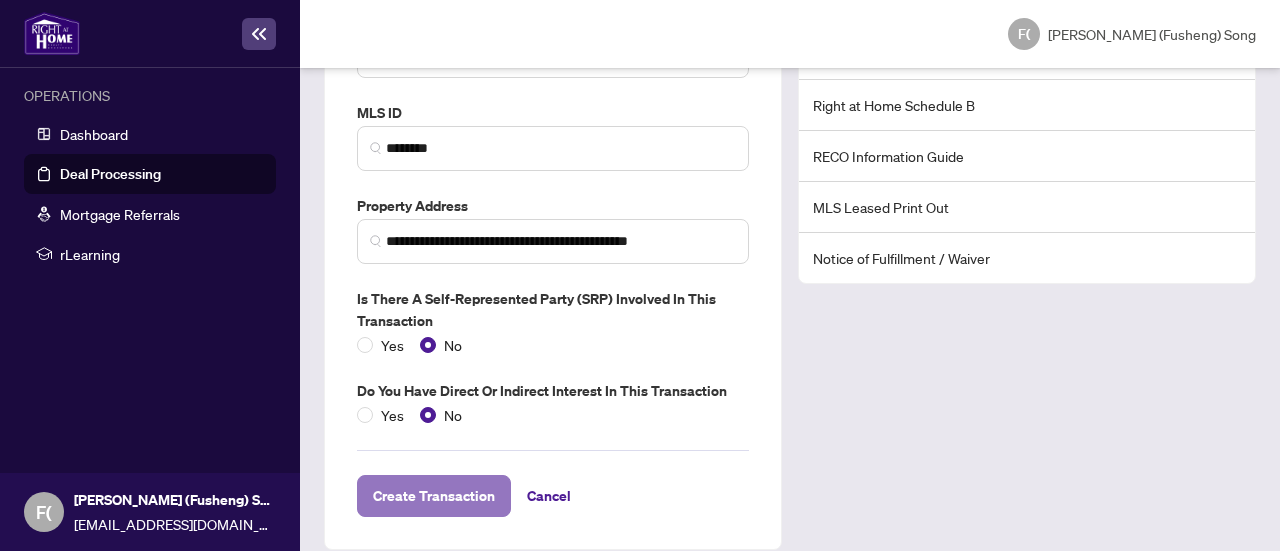 click on "Create Transaction" at bounding box center [434, 496] 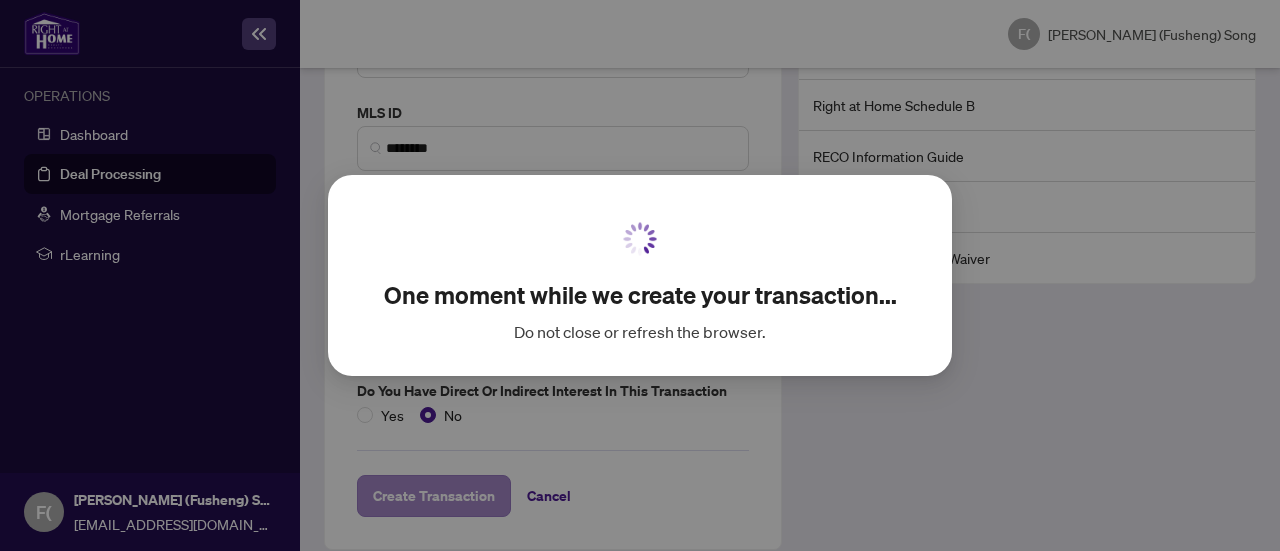 scroll, scrollTop: 162, scrollLeft: 0, axis: vertical 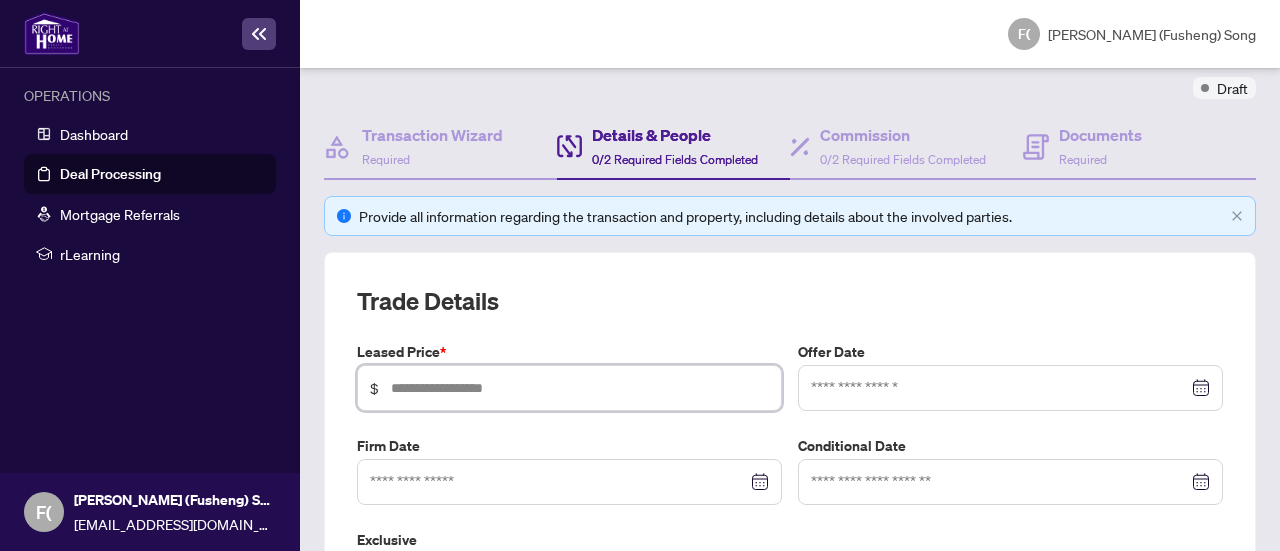 click at bounding box center [580, 388] 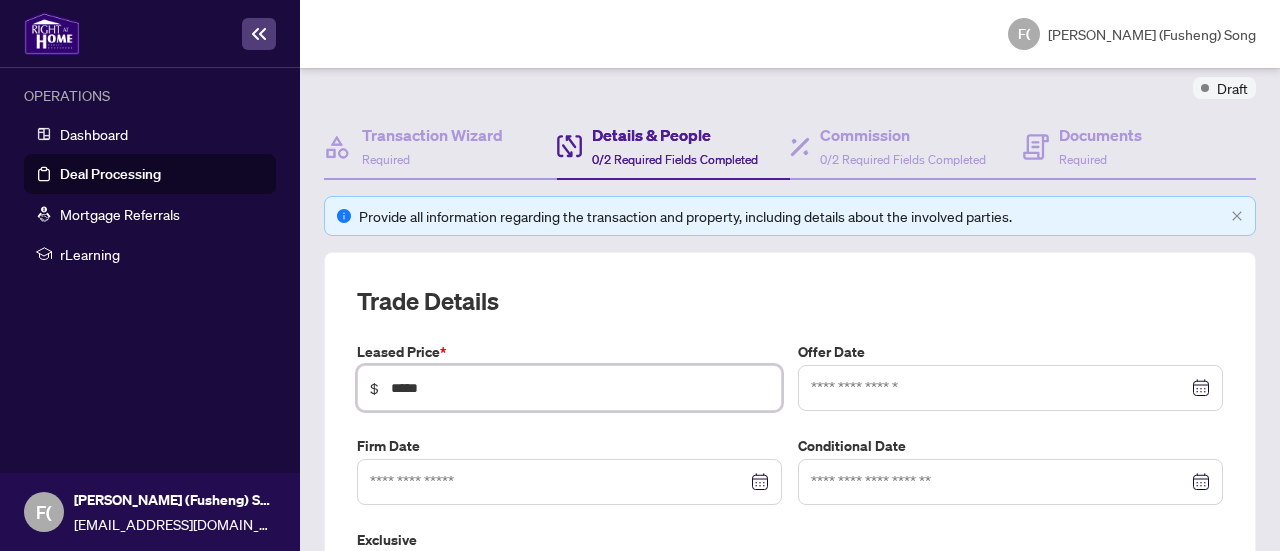 click at bounding box center (1010, 388) 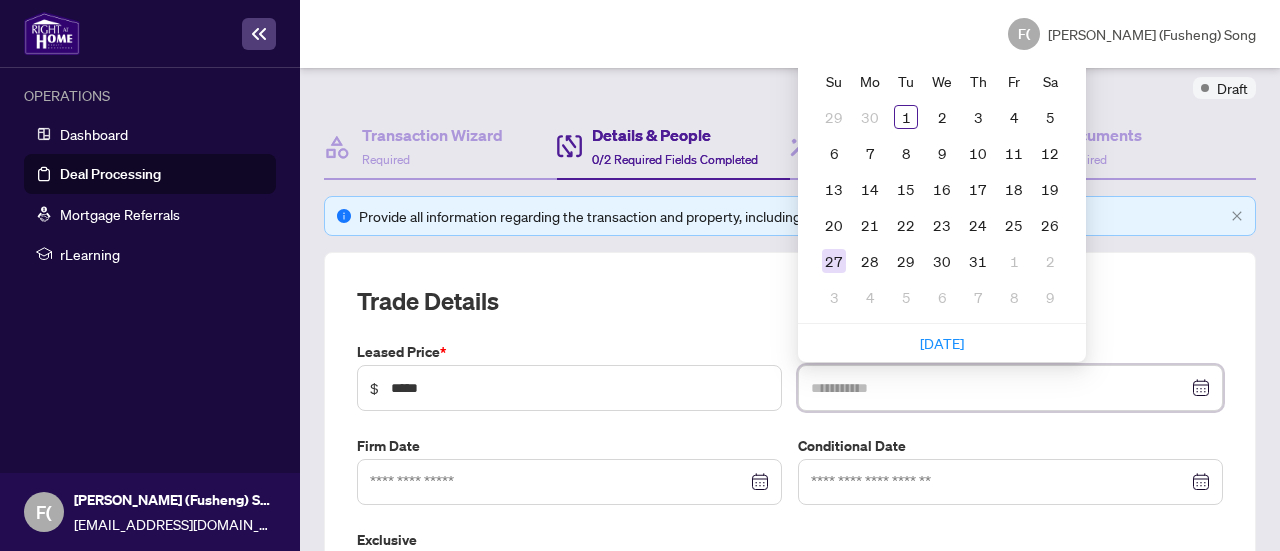type on "**********" 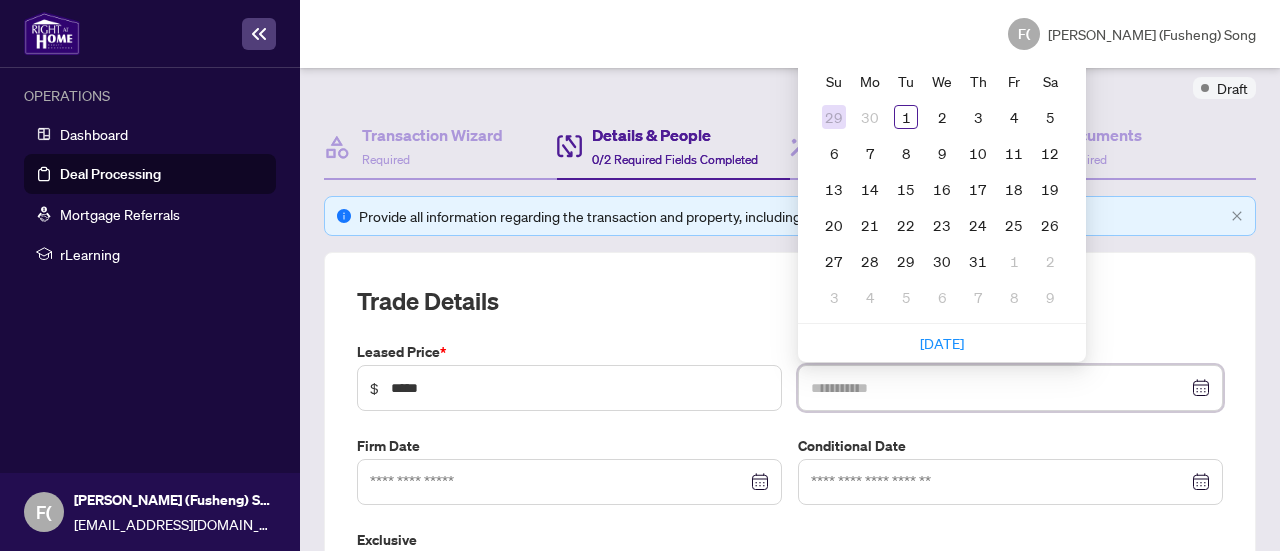 type on "**********" 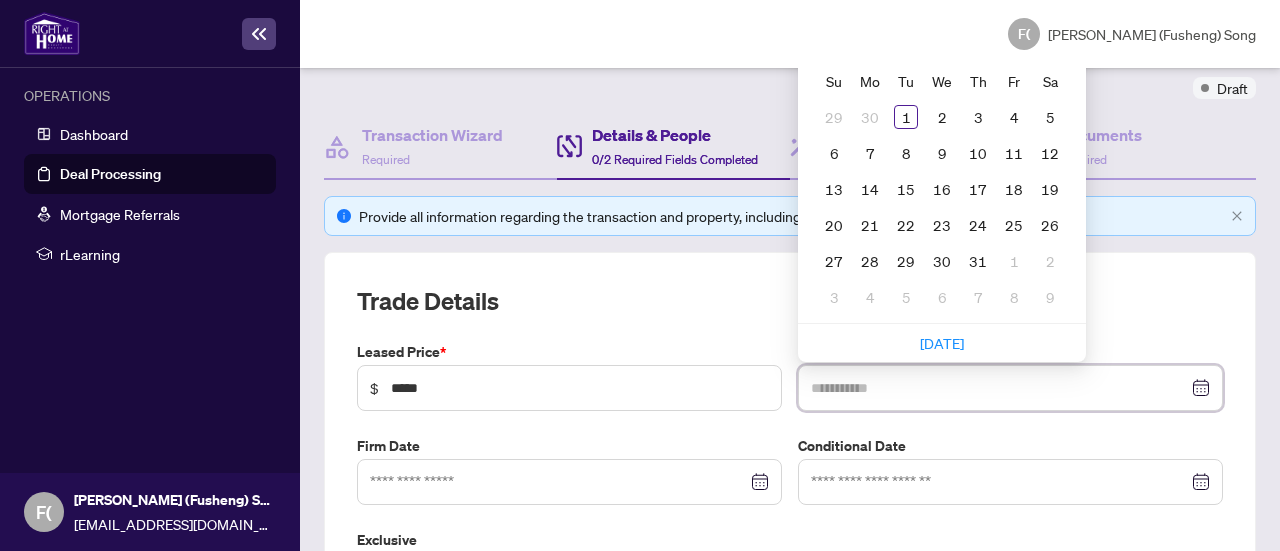 type on "**********" 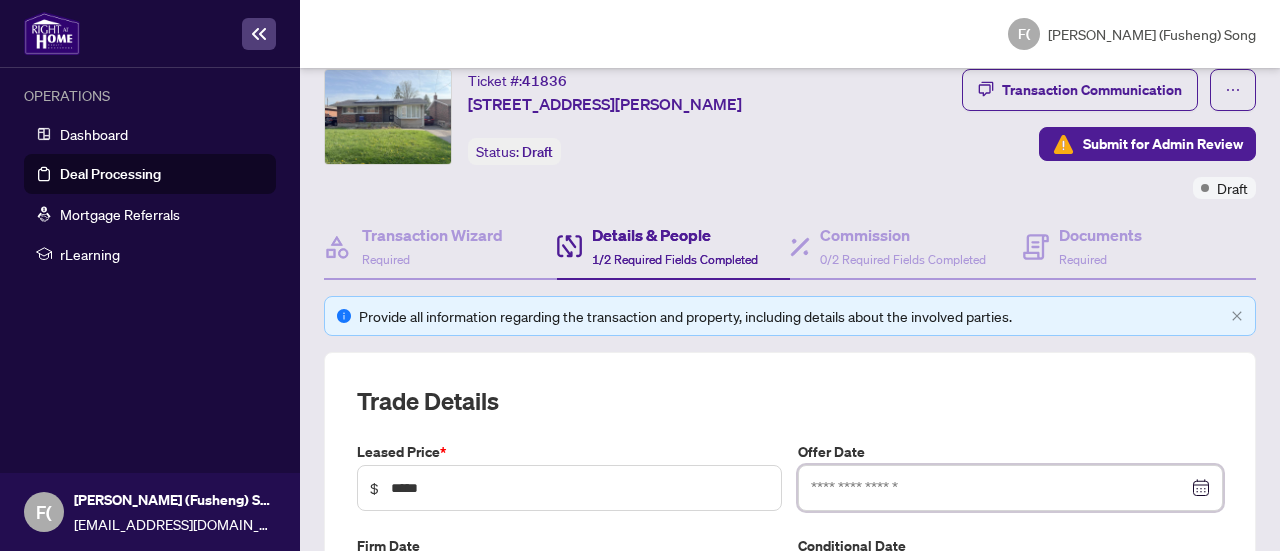 scroll, scrollTop: 44, scrollLeft: 0, axis: vertical 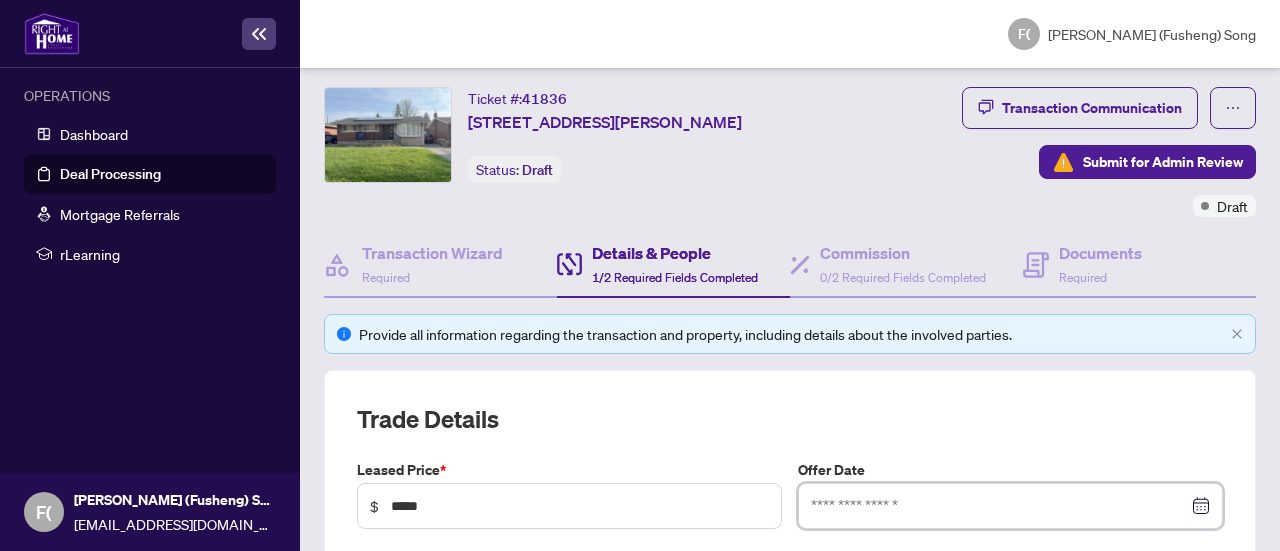 click at bounding box center [1010, 506] 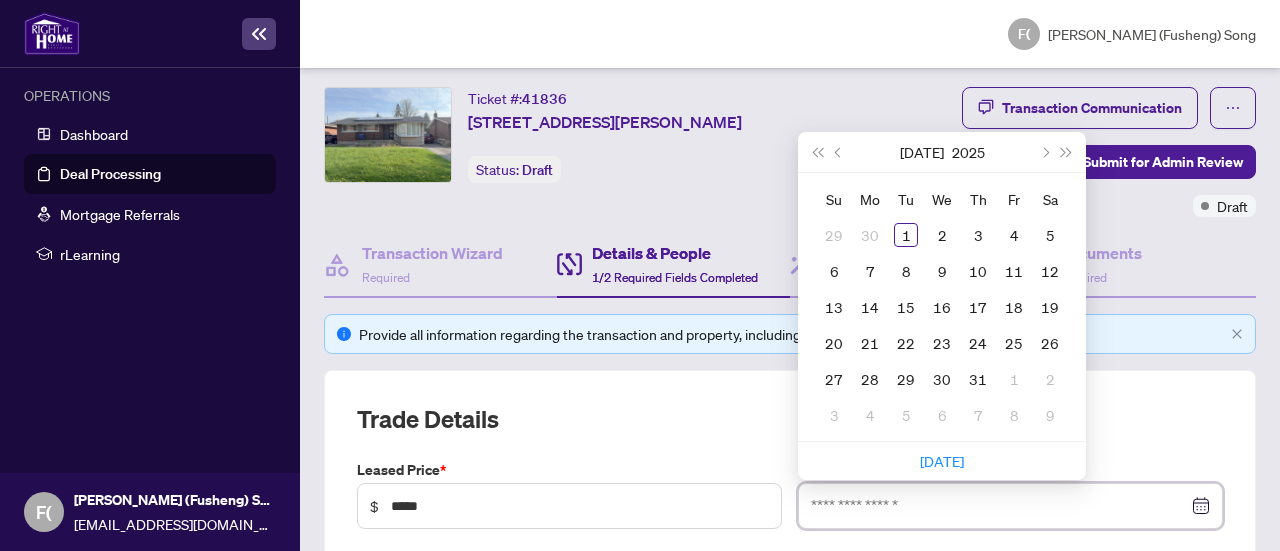 type on "**********" 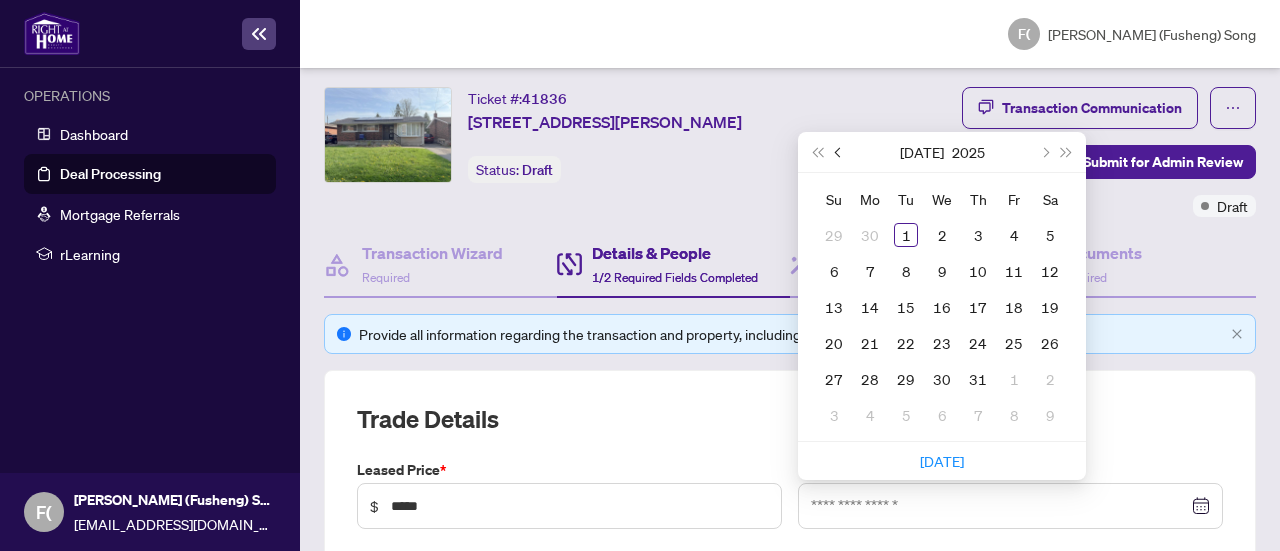 click at bounding box center [839, 152] 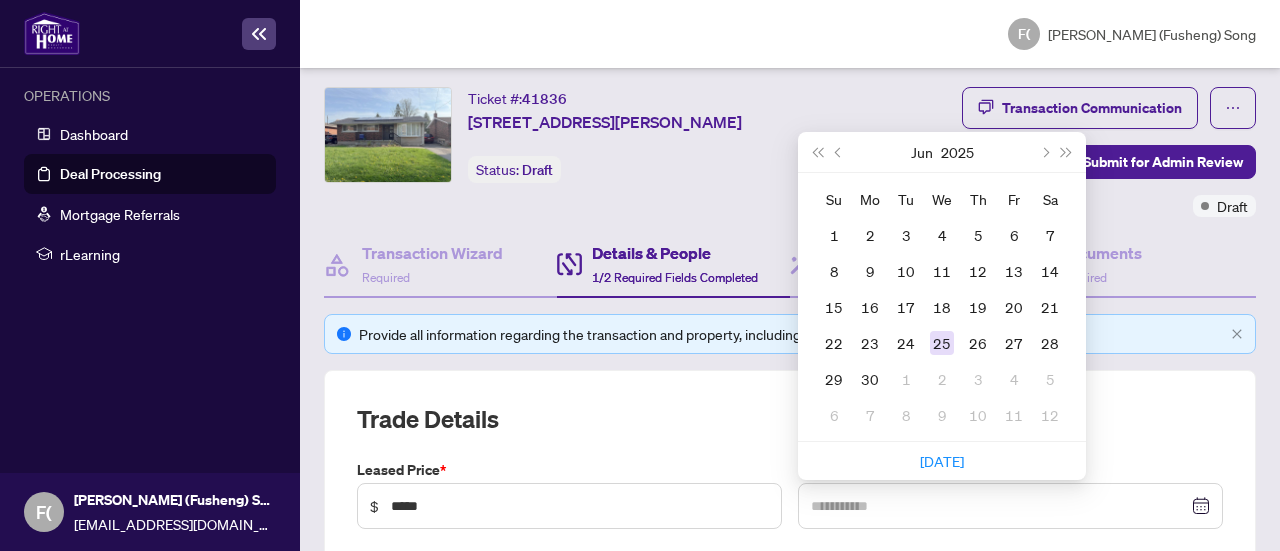 type on "**********" 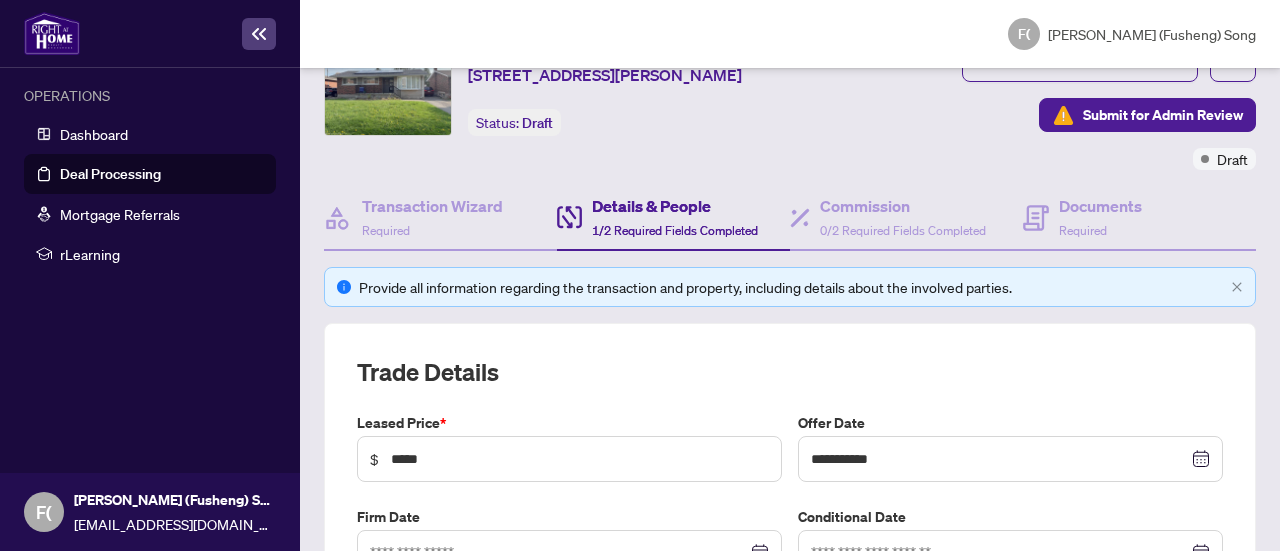 scroll, scrollTop: 121, scrollLeft: 0, axis: vertical 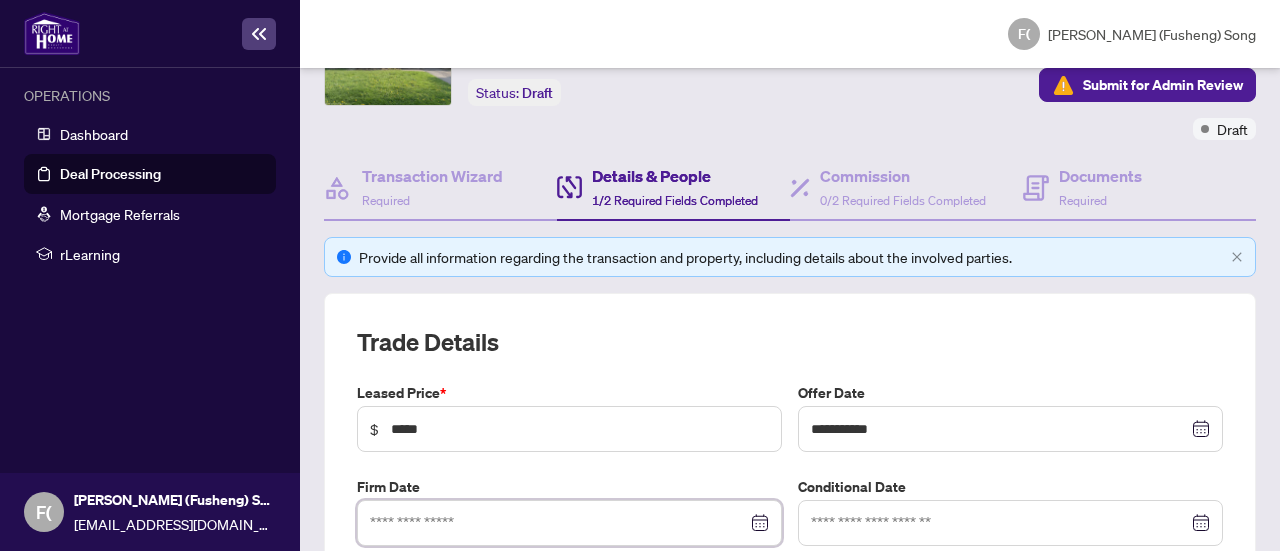 click at bounding box center [558, 523] 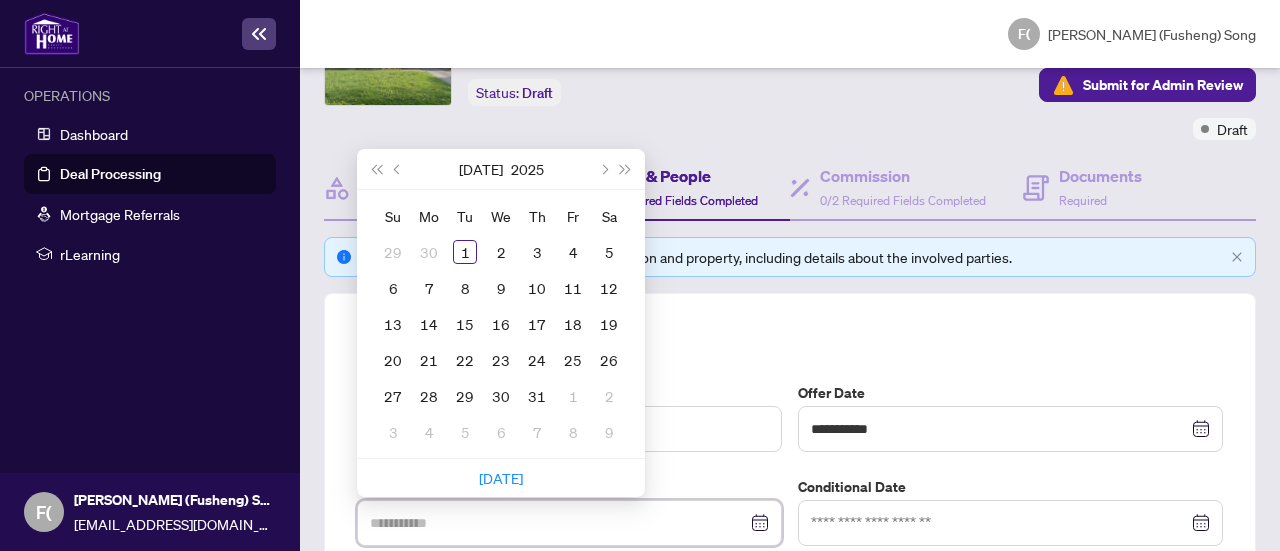 type on "**********" 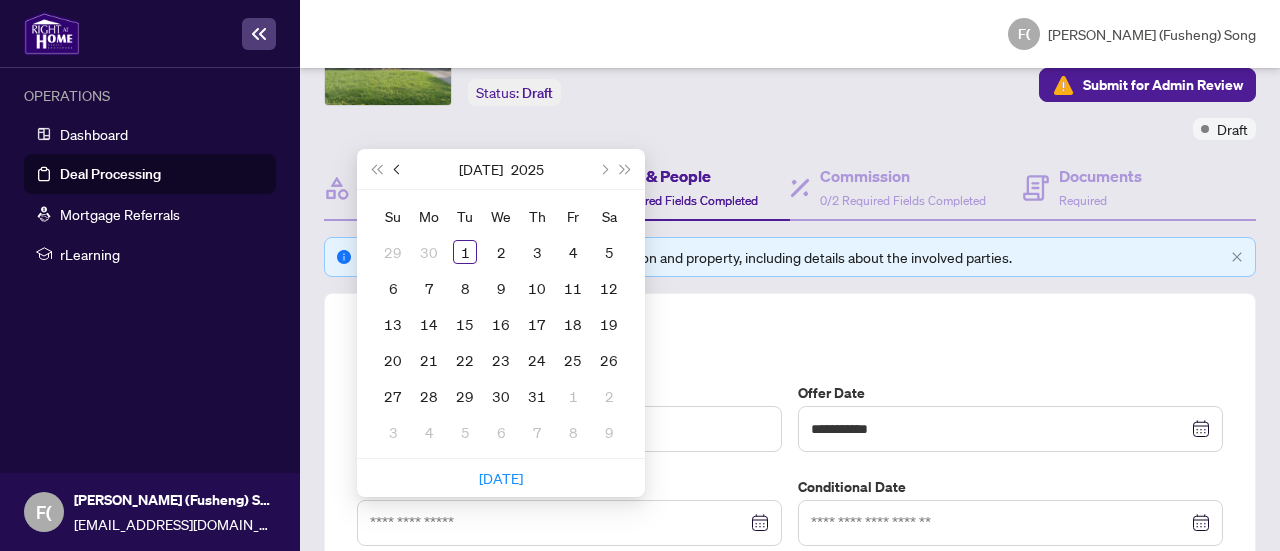 click at bounding box center [399, 169] 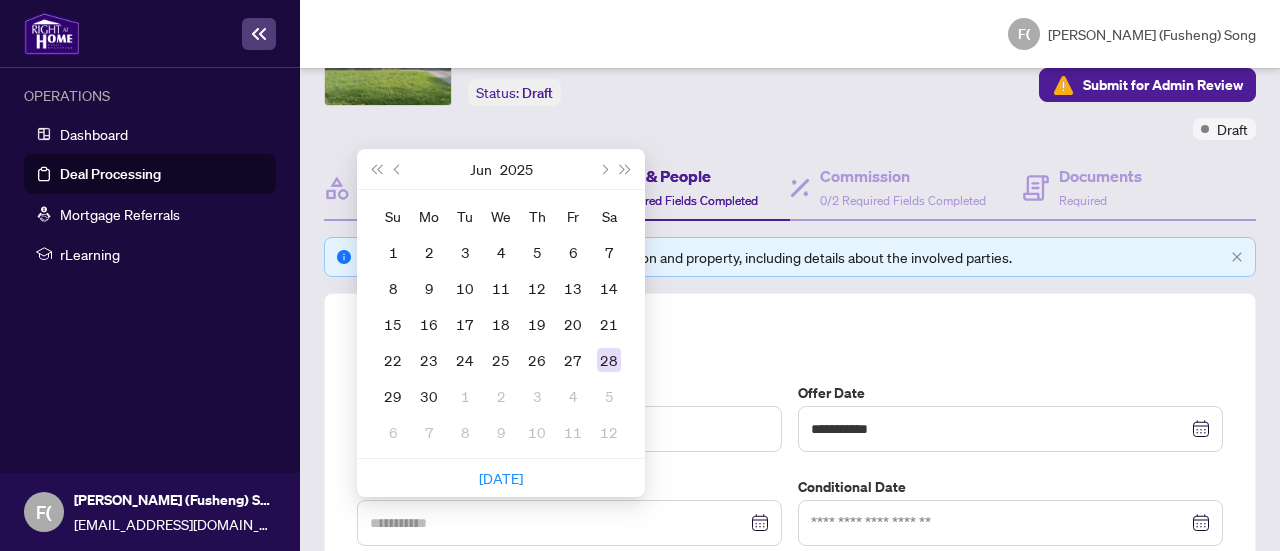 type on "**********" 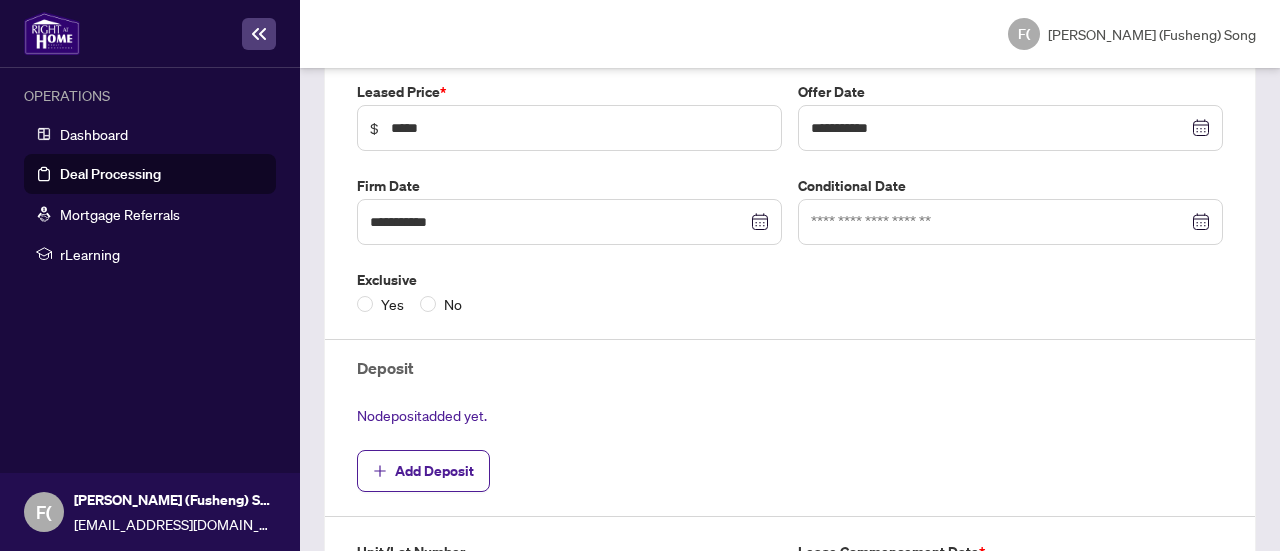 scroll, scrollTop: 461, scrollLeft: 0, axis: vertical 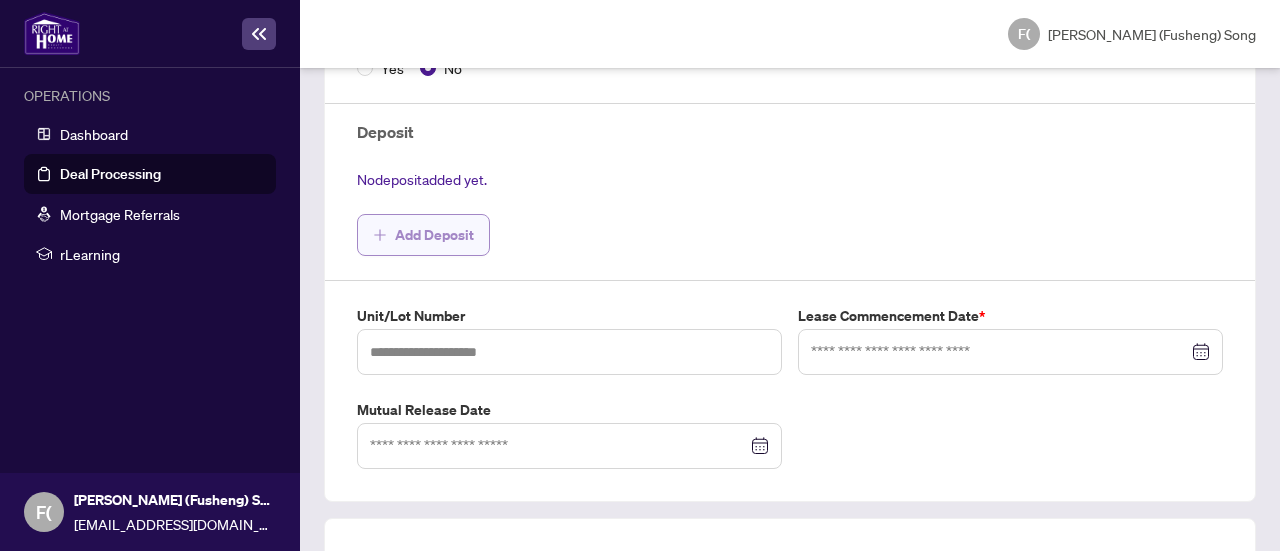 click on "Add Deposit" at bounding box center (434, 235) 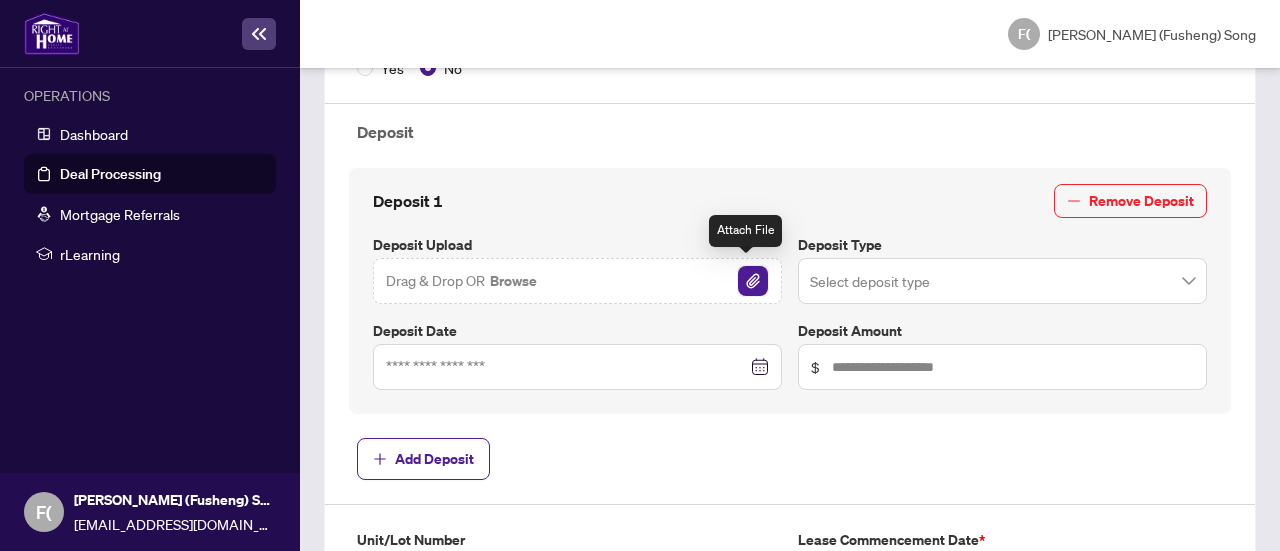 click at bounding box center [753, 281] 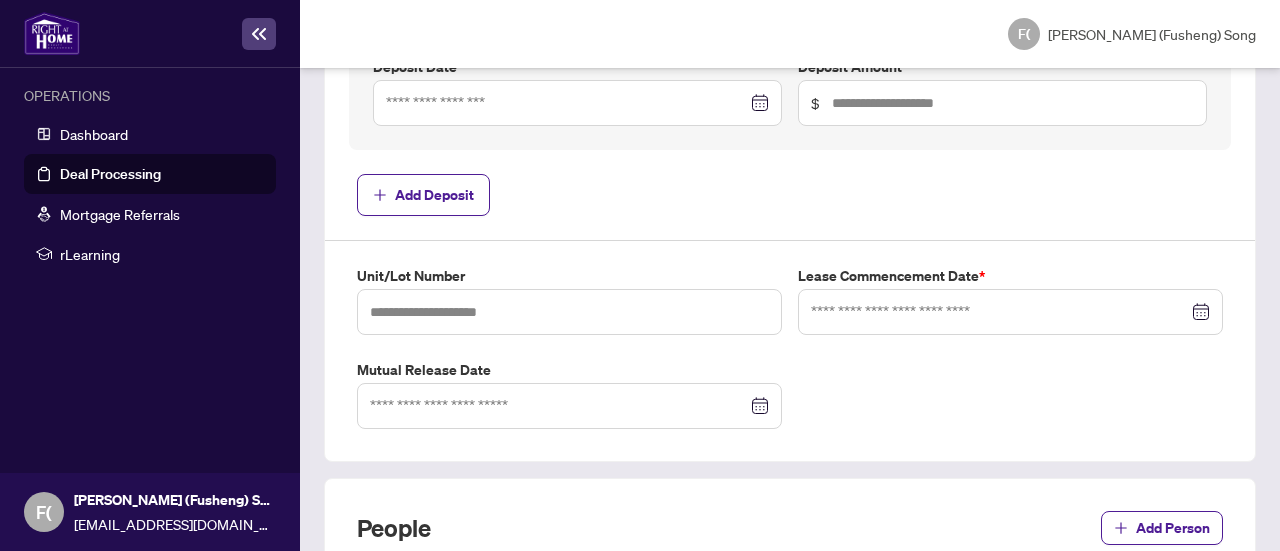 scroll, scrollTop: 951, scrollLeft: 0, axis: vertical 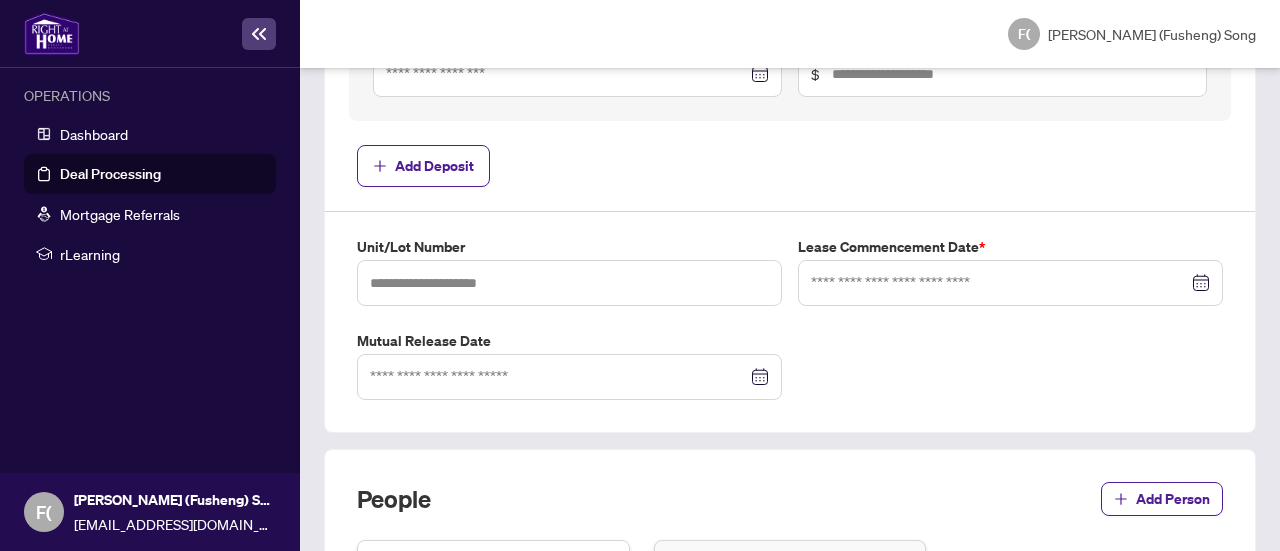 click at bounding box center [1010, 283] 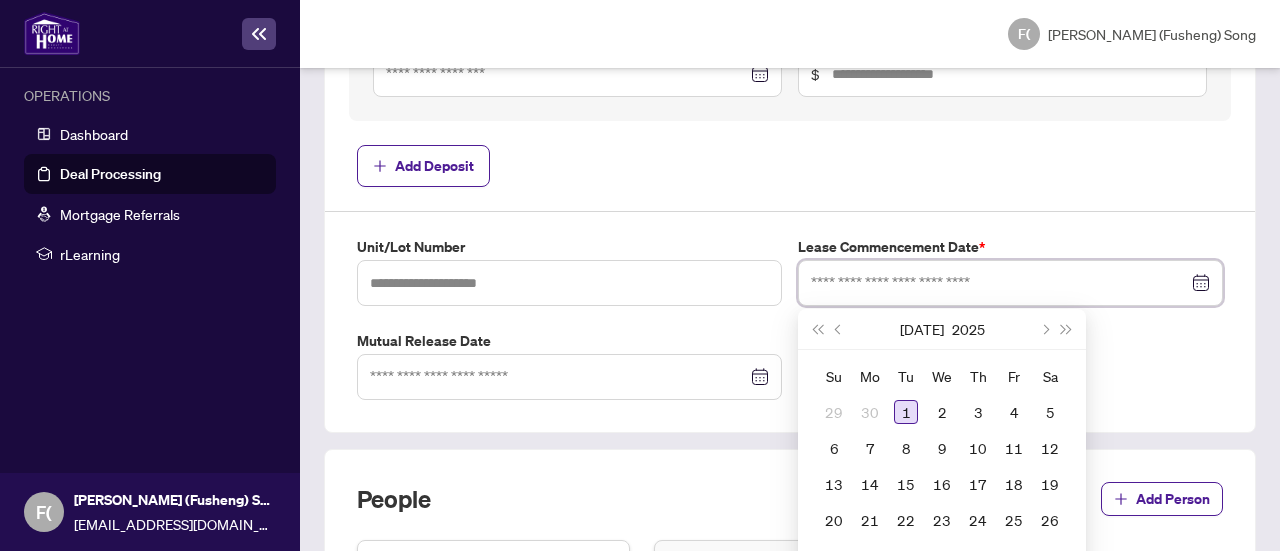 type on "**********" 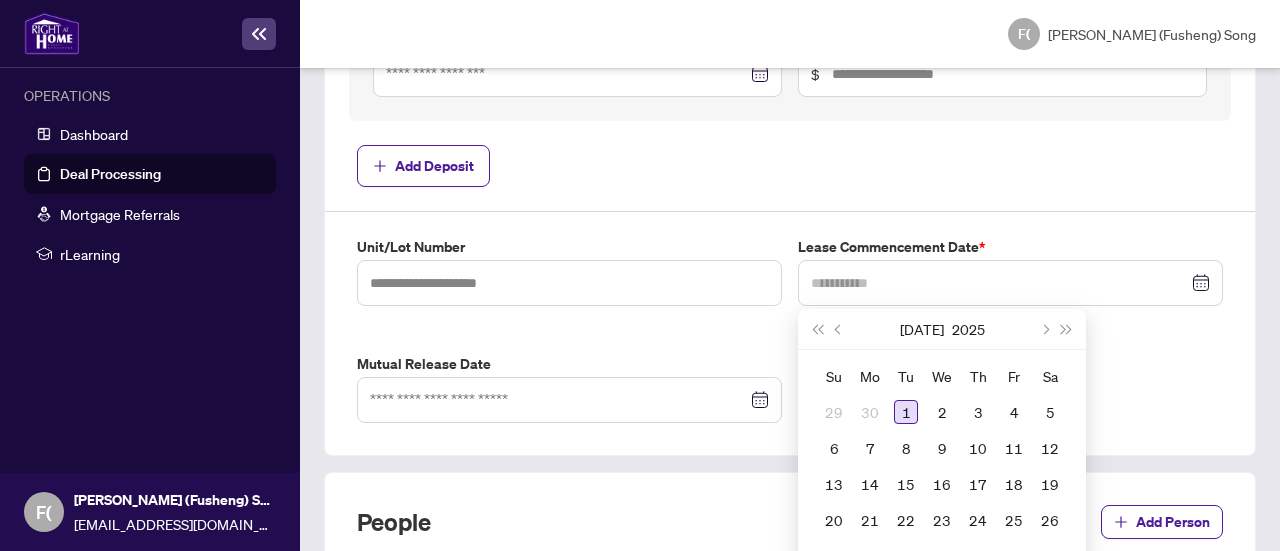 click on "1" at bounding box center (906, 412) 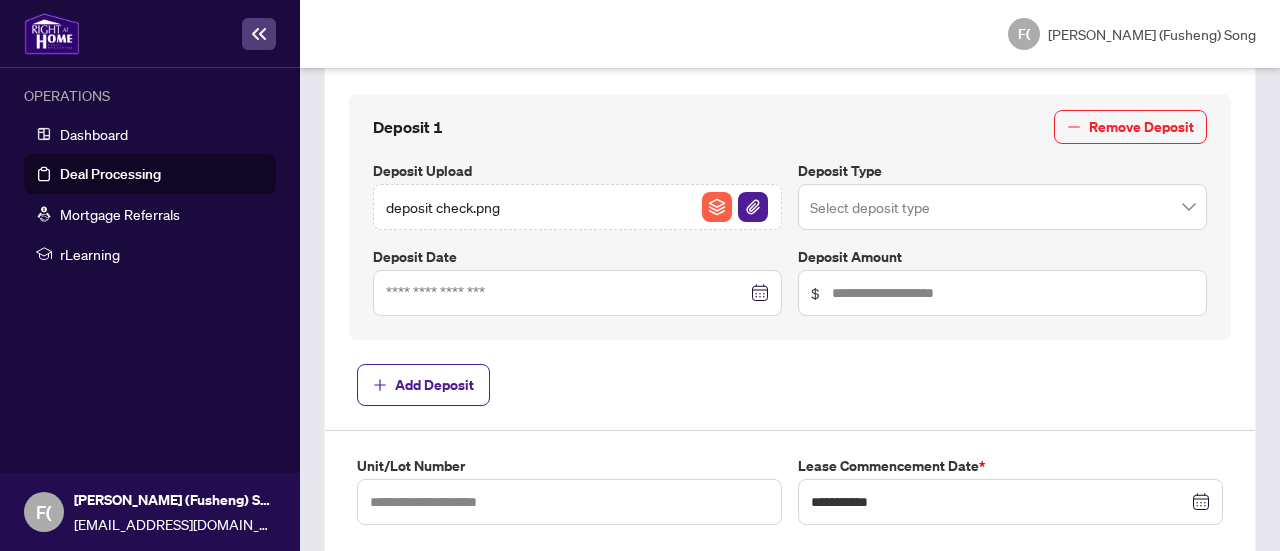 scroll, scrollTop: 721, scrollLeft: 0, axis: vertical 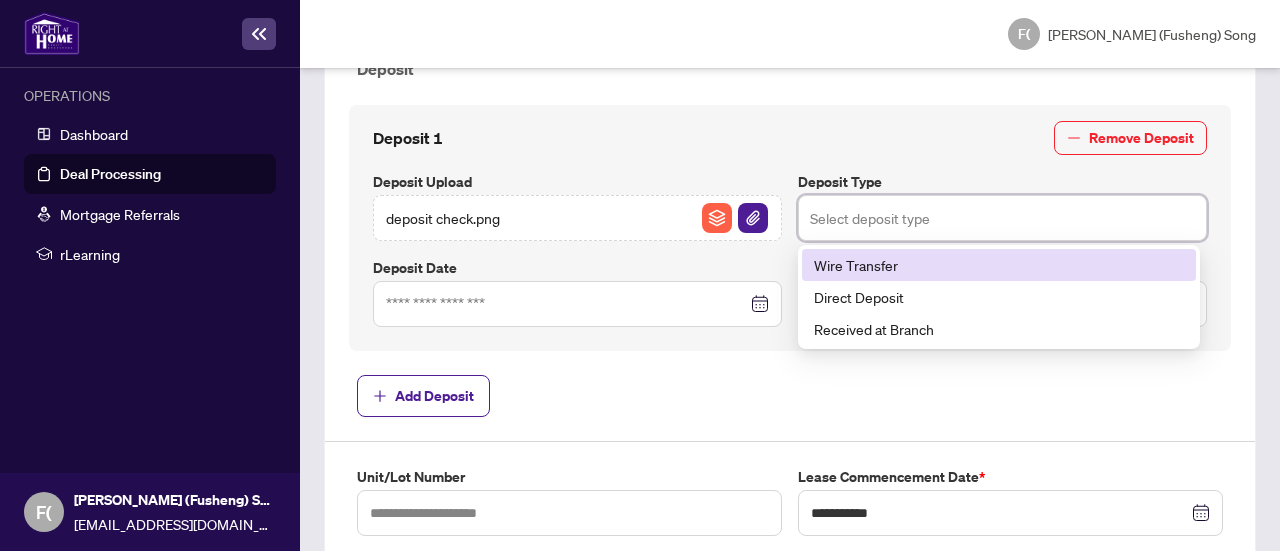 click at bounding box center (1002, 218) 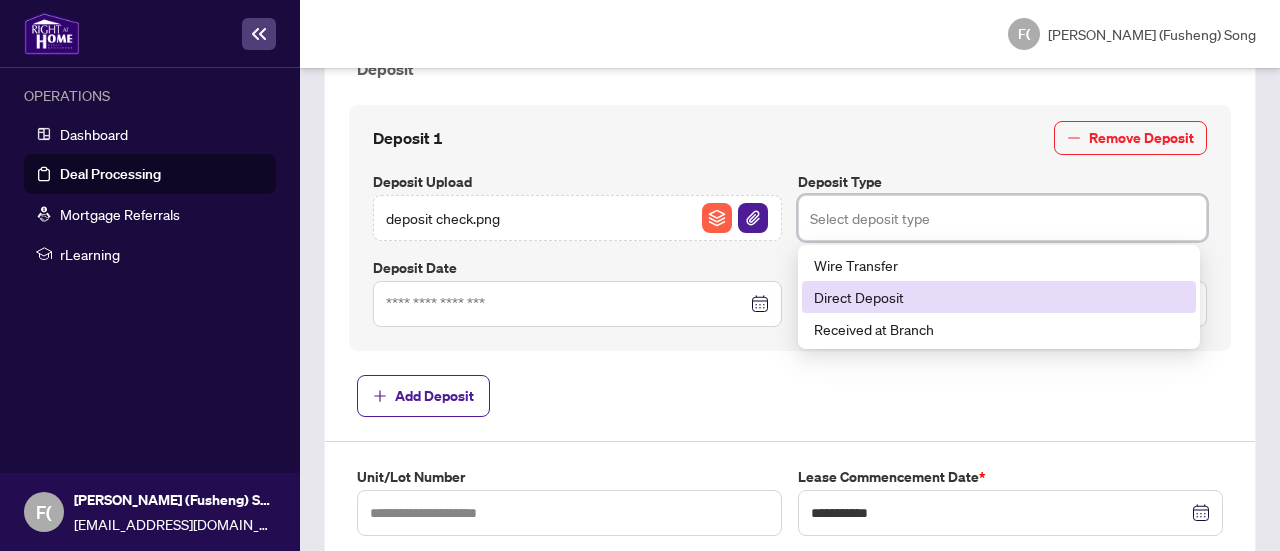 click on "Direct Deposit" at bounding box center (999, 297) 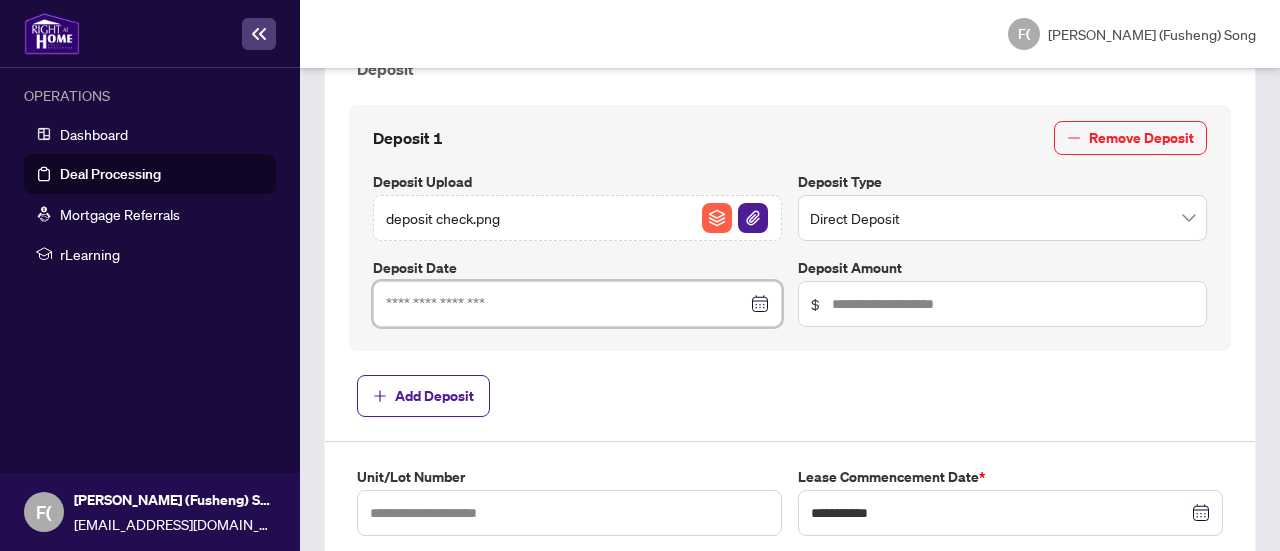 click at bounding box center [566, 304] 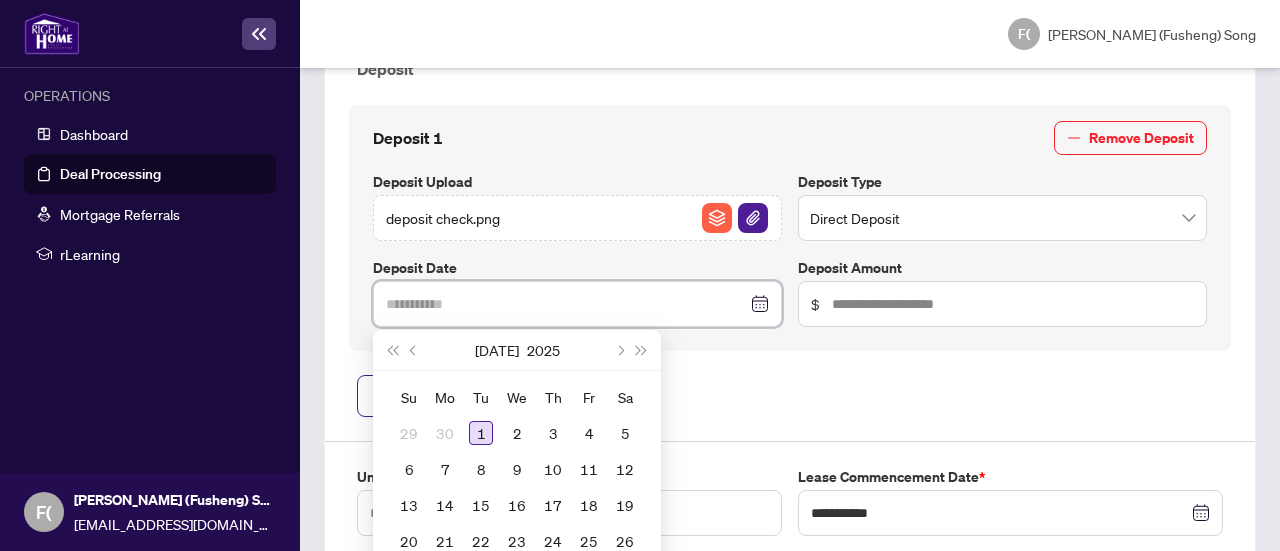 type on "**********" 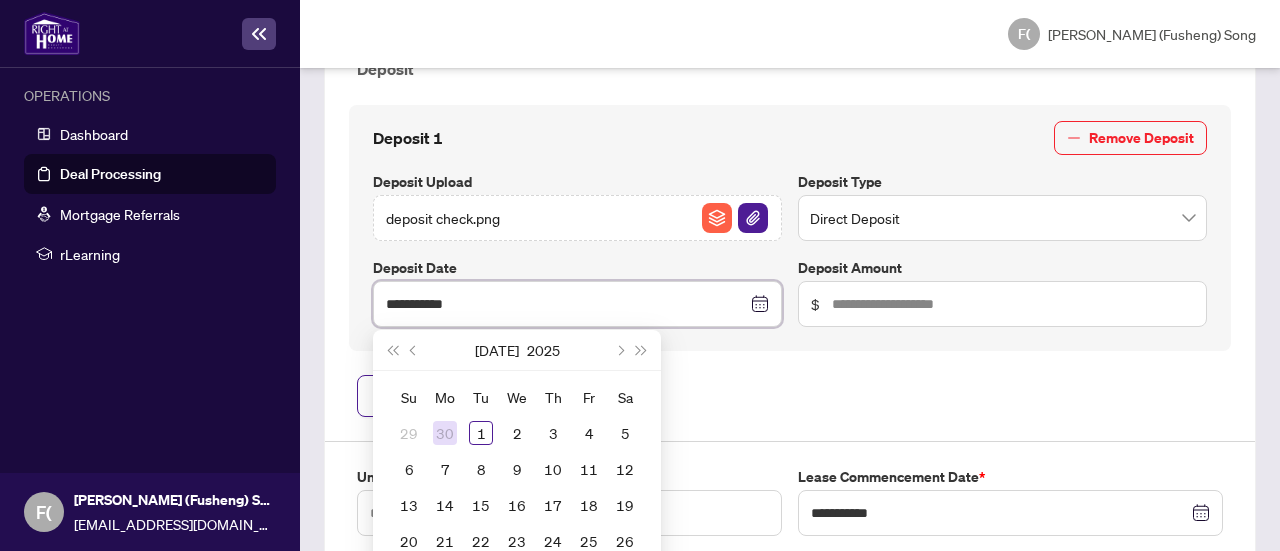 type on "**********" 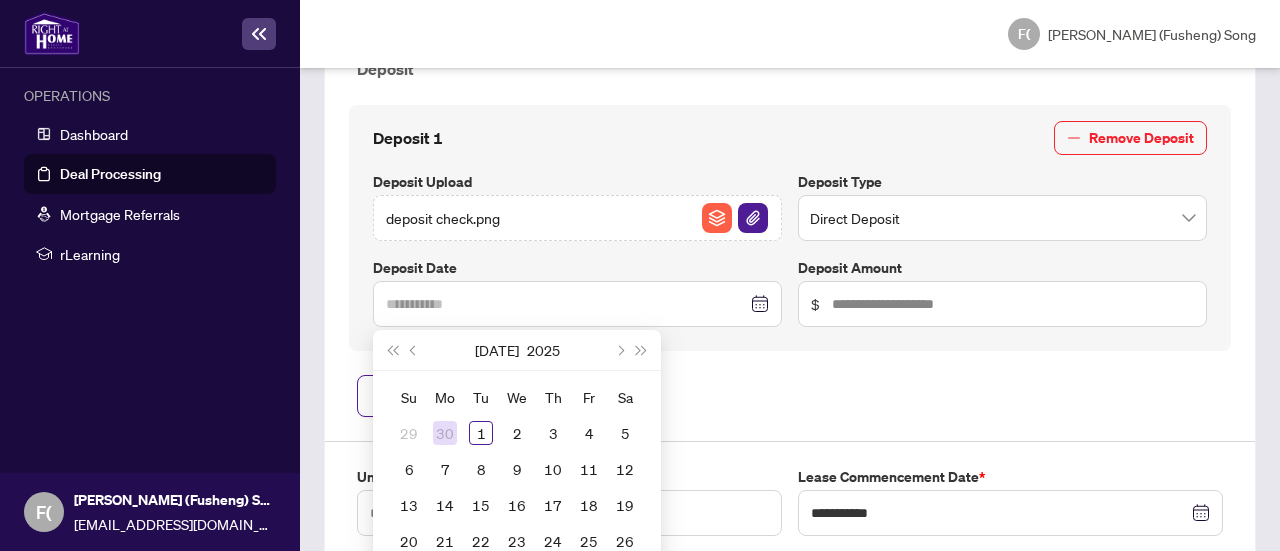 click on "30" at bounding box center (445, 433) 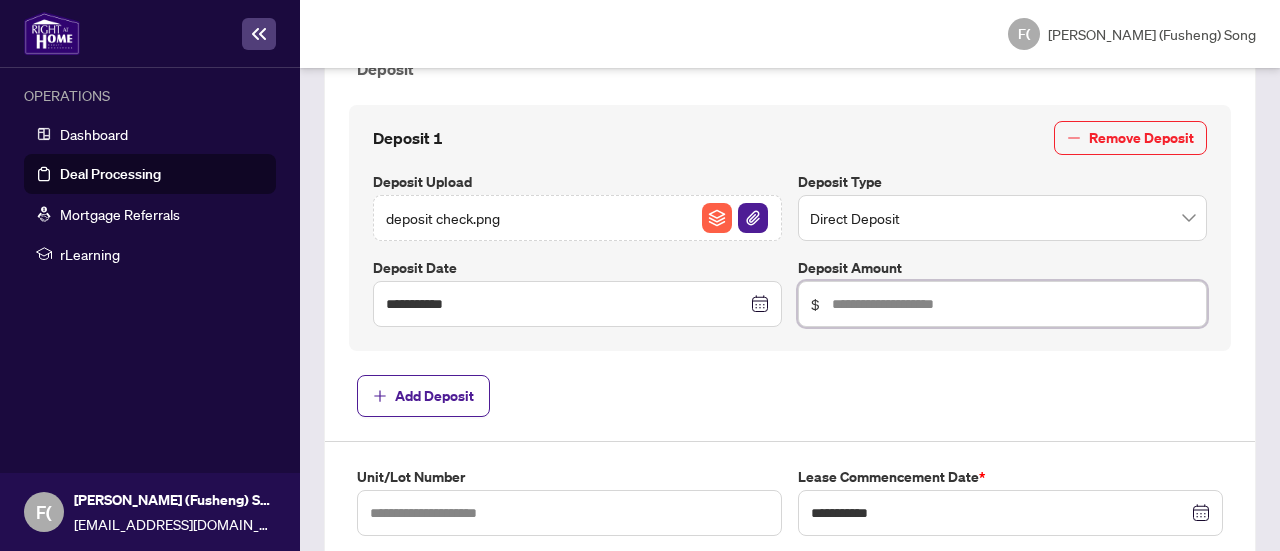 click at bounding box center [1013, 304] 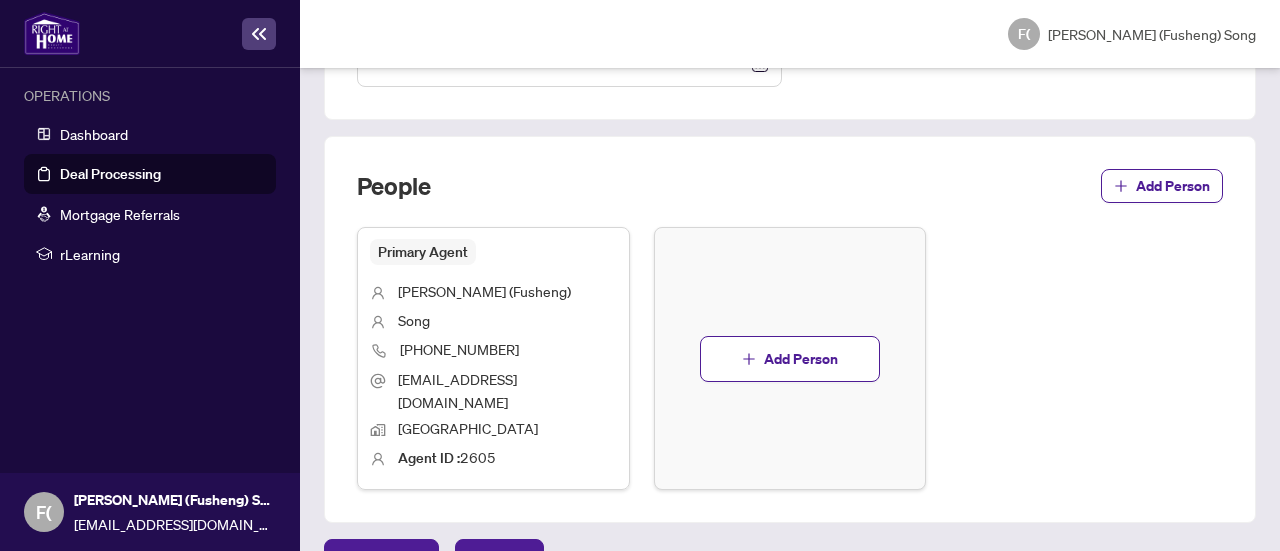 scroll, scrollTop: 1270, scrollLeft: 0, axis: vertical 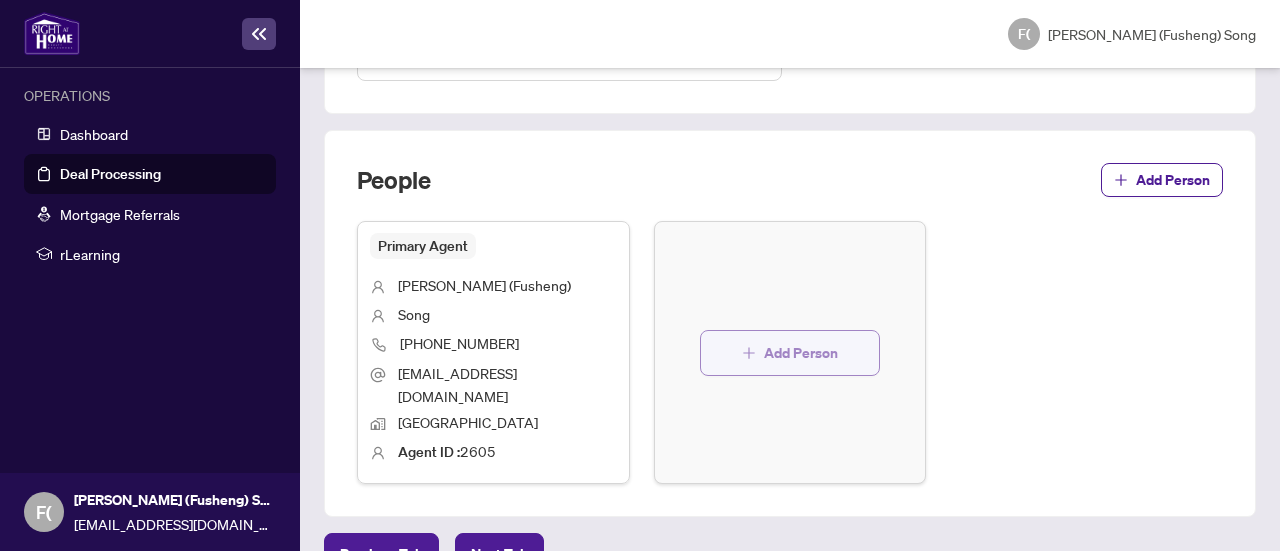 type on "*****" 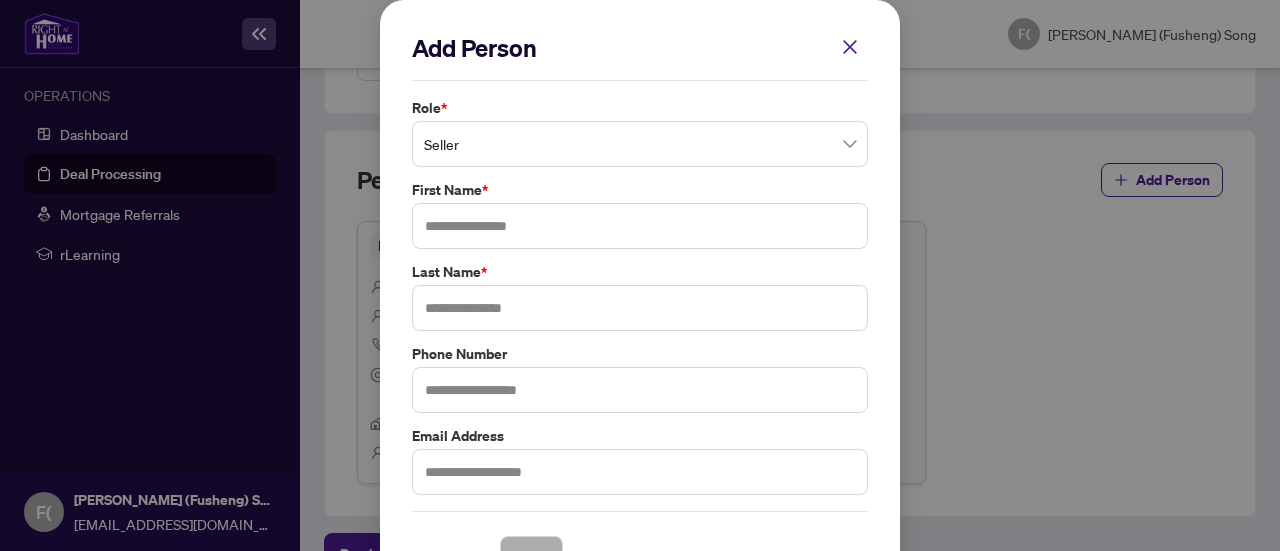 click on "Seller" at bounding box center [640, 144] 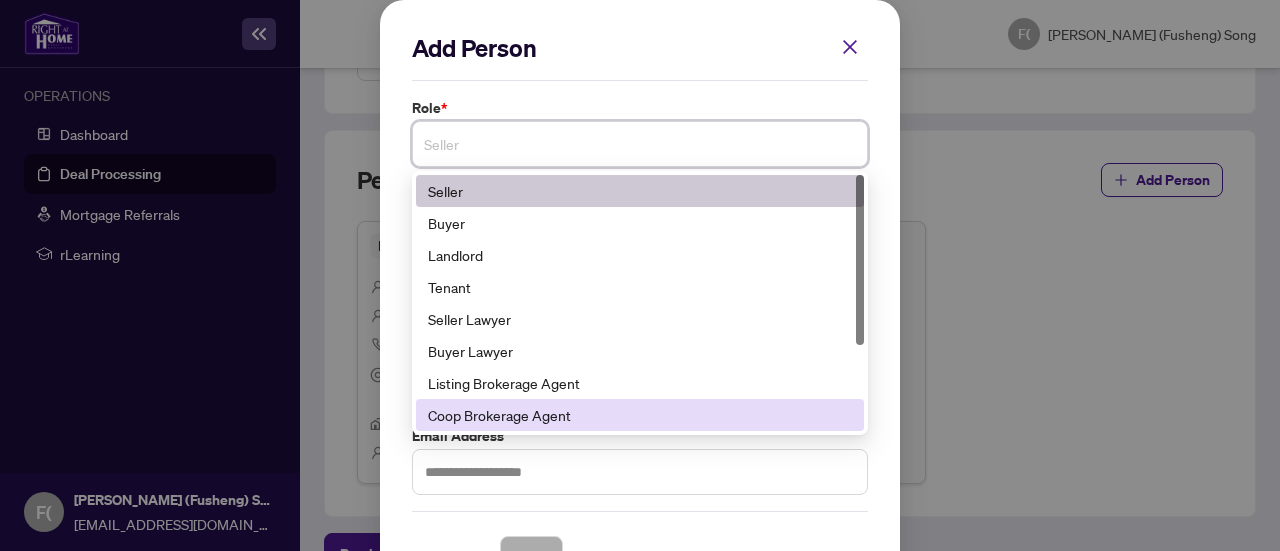 click on "Coop Brokerage Agent" at bounding box center [640, 415] 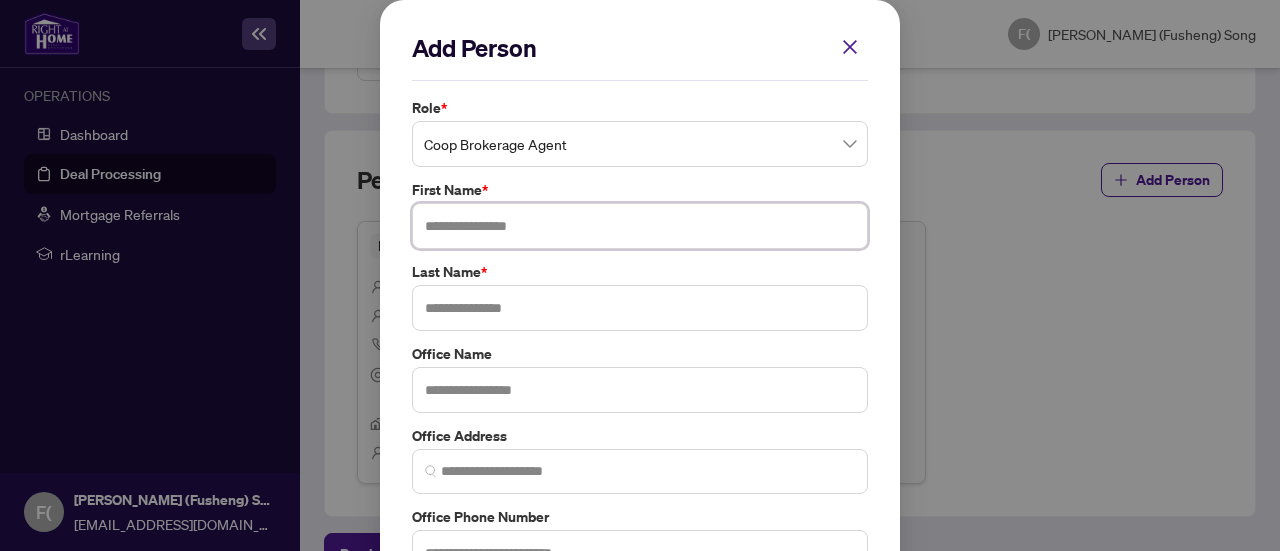 click at bounding box center (640, 226) 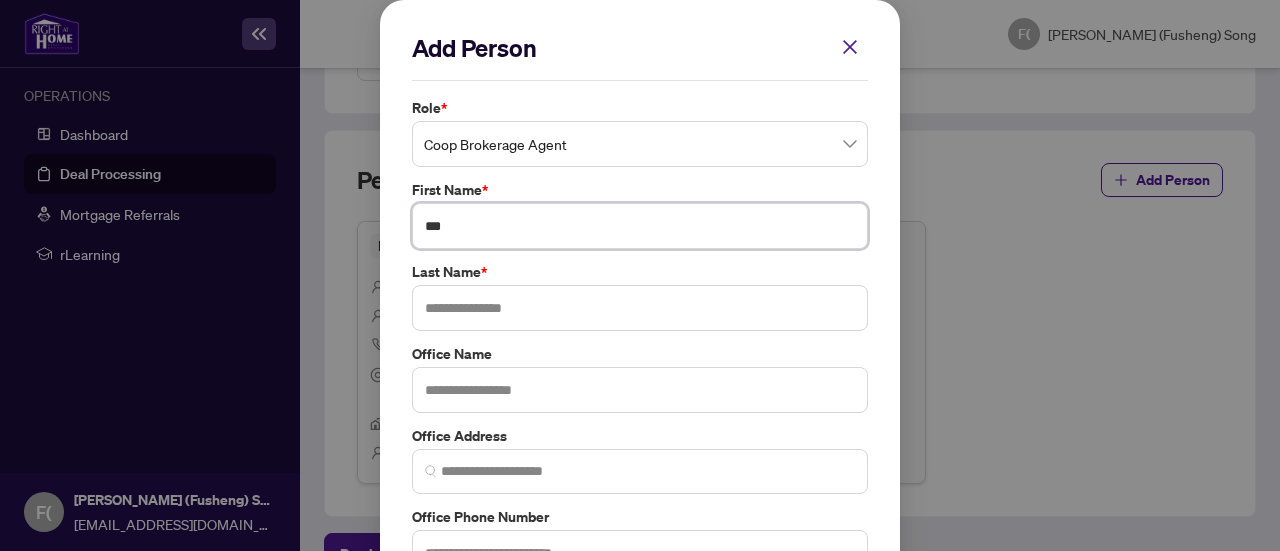 type on "***" 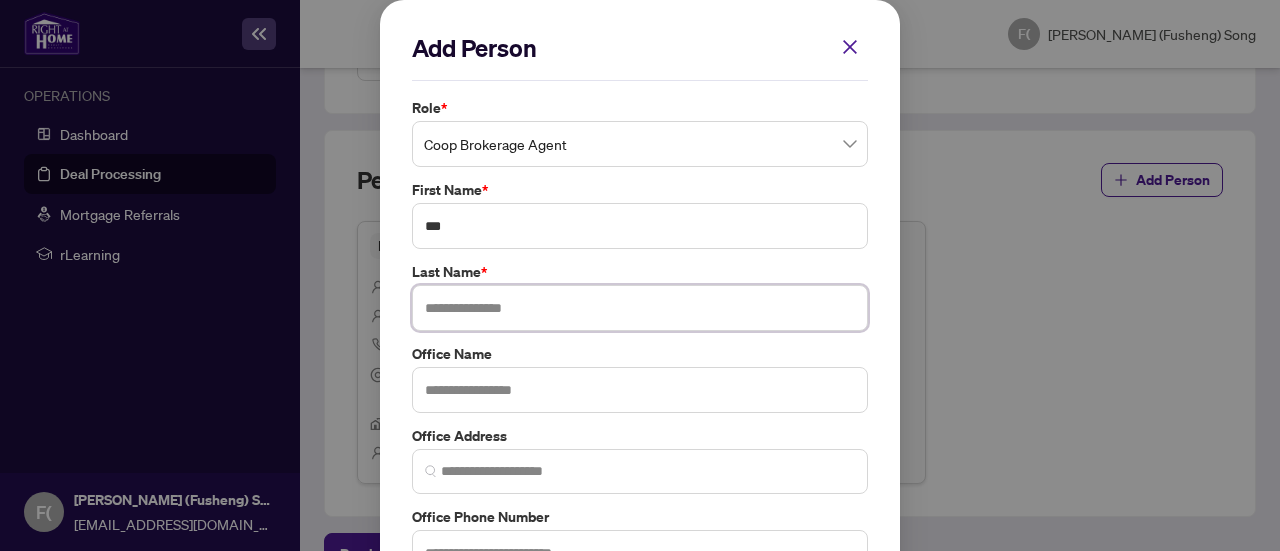 click at bounding box center [640, 308] 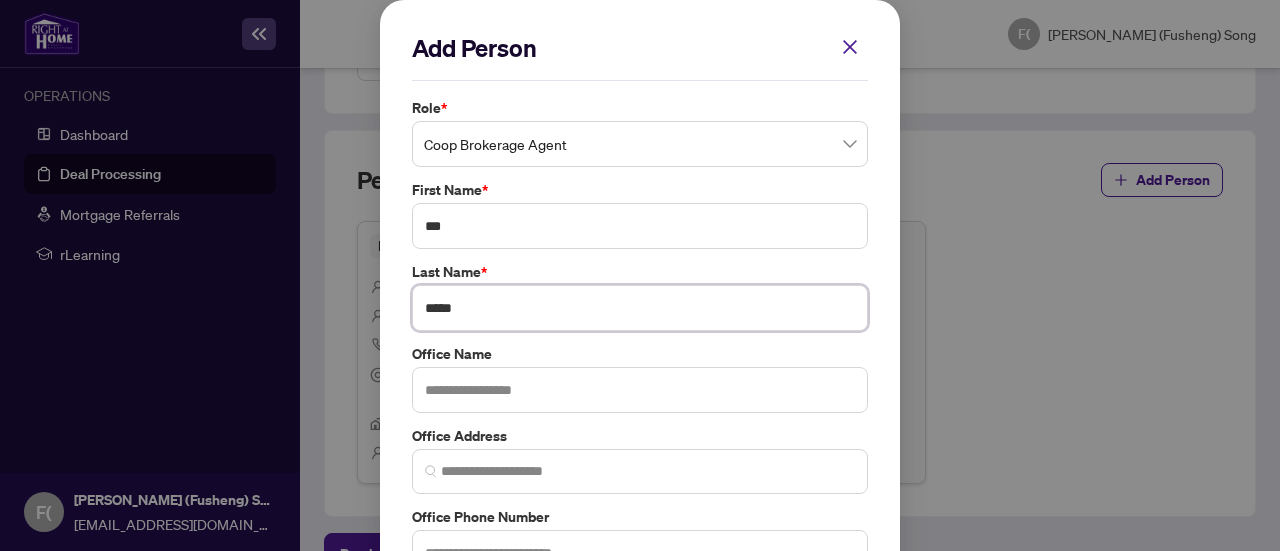 type on "*****" 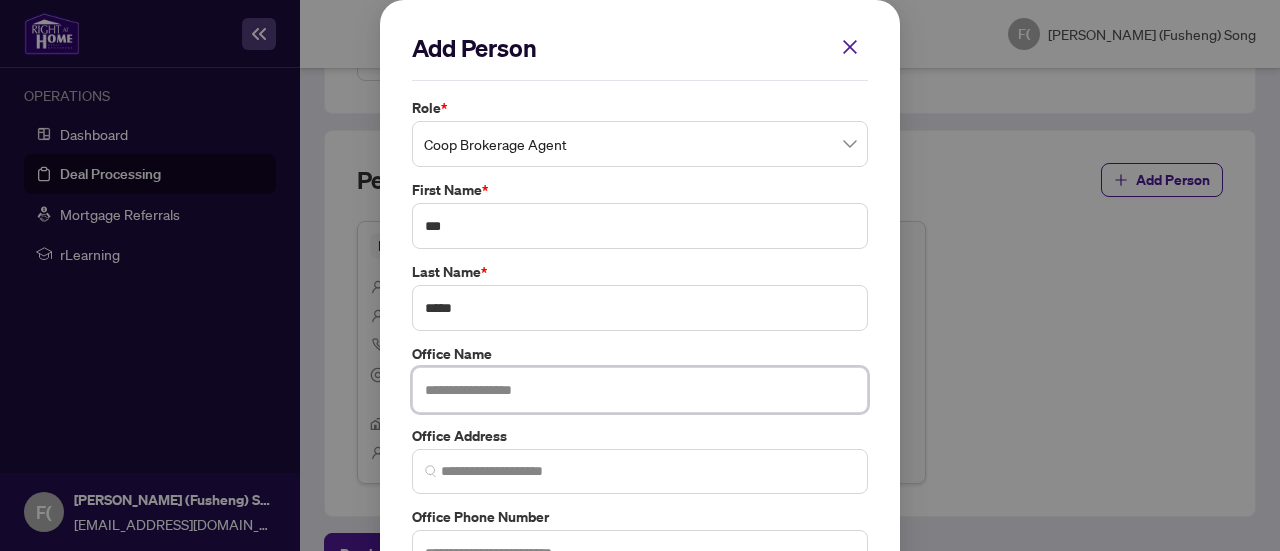 click at bounding box center (640, 390) 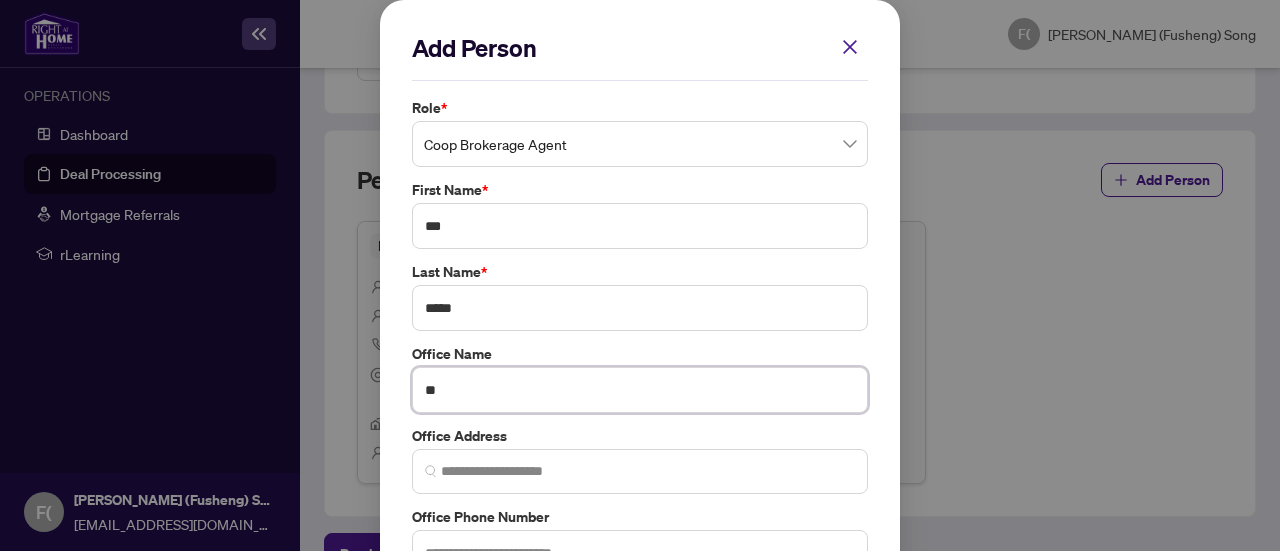 type on "*" 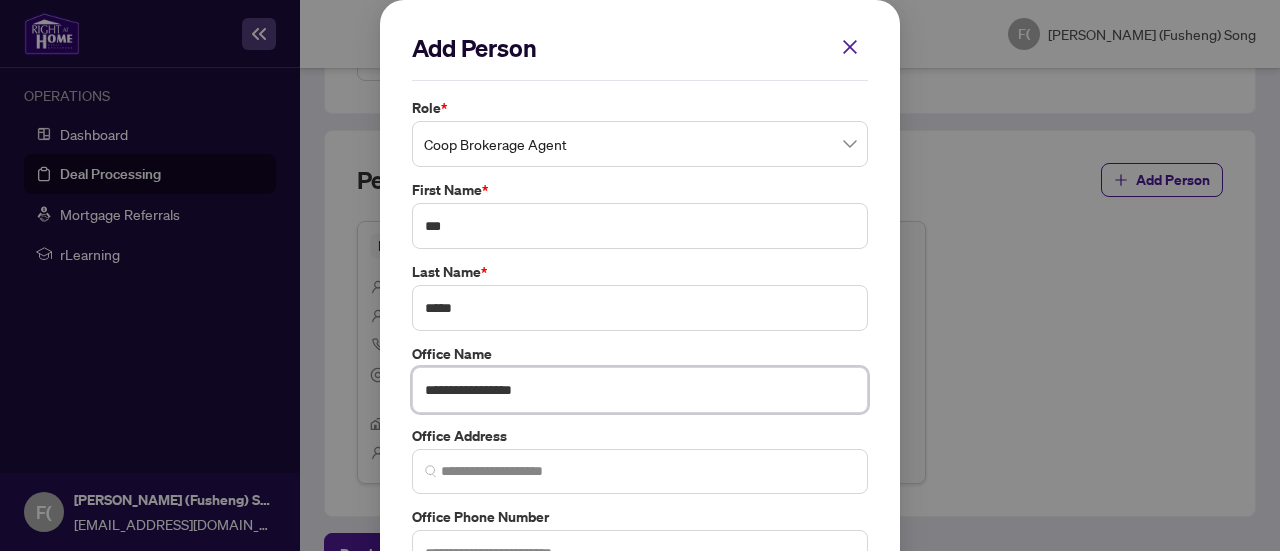 click on "**********" at bounding box center [640, 390] 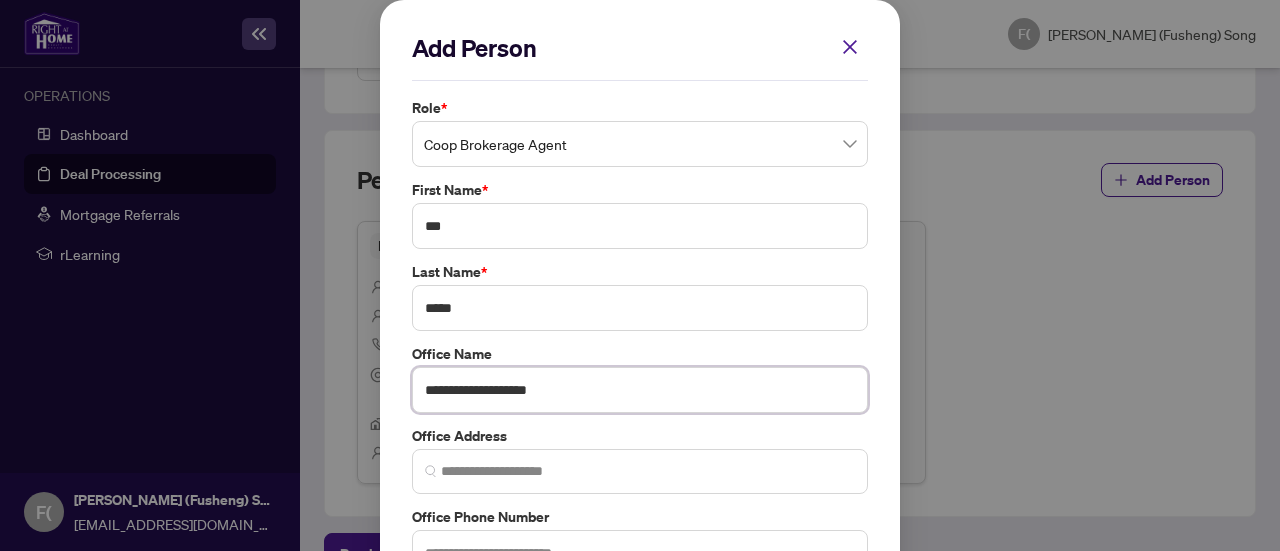 drag, startPoint x: 578, startPoint y: 389, endPoint x: 563, endPoint y: 379, distance: 18.027756 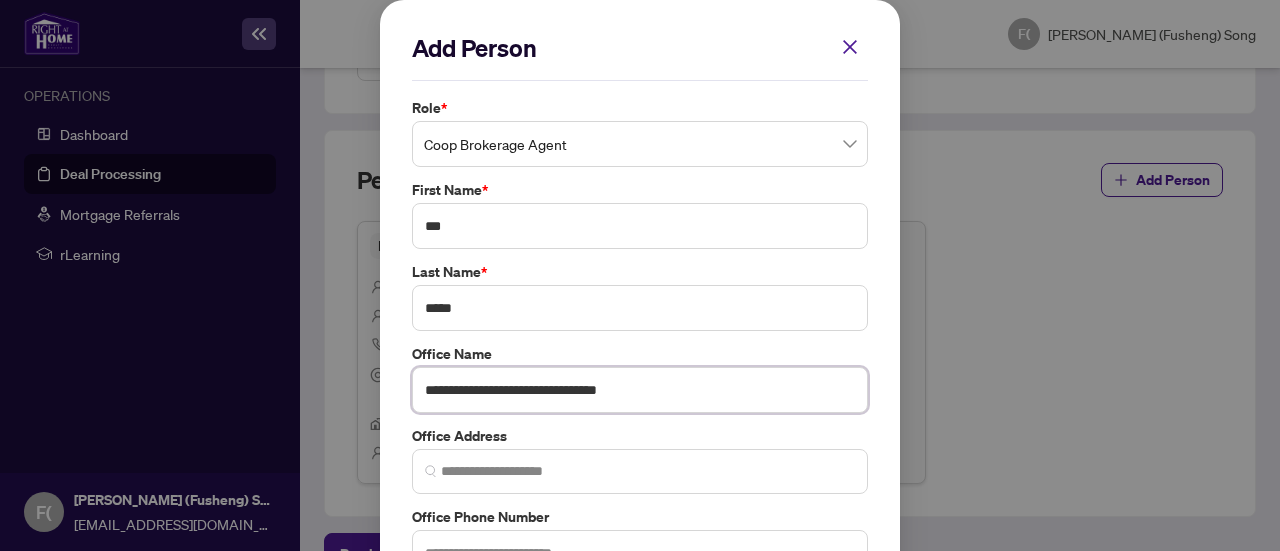 type on "**********" 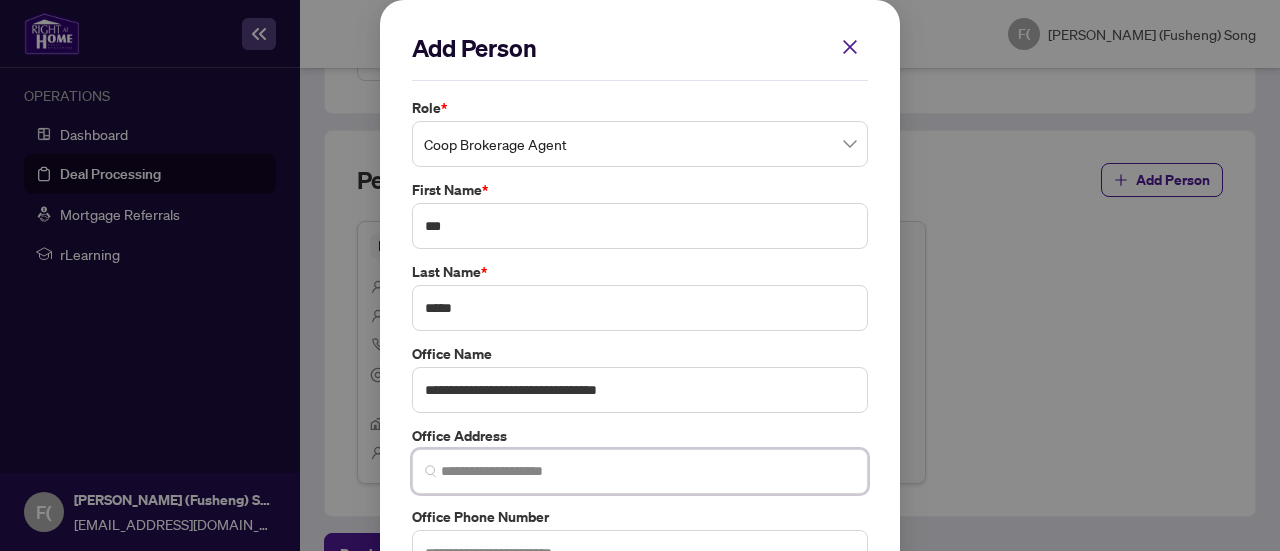 click at bounding box center (648, 471) 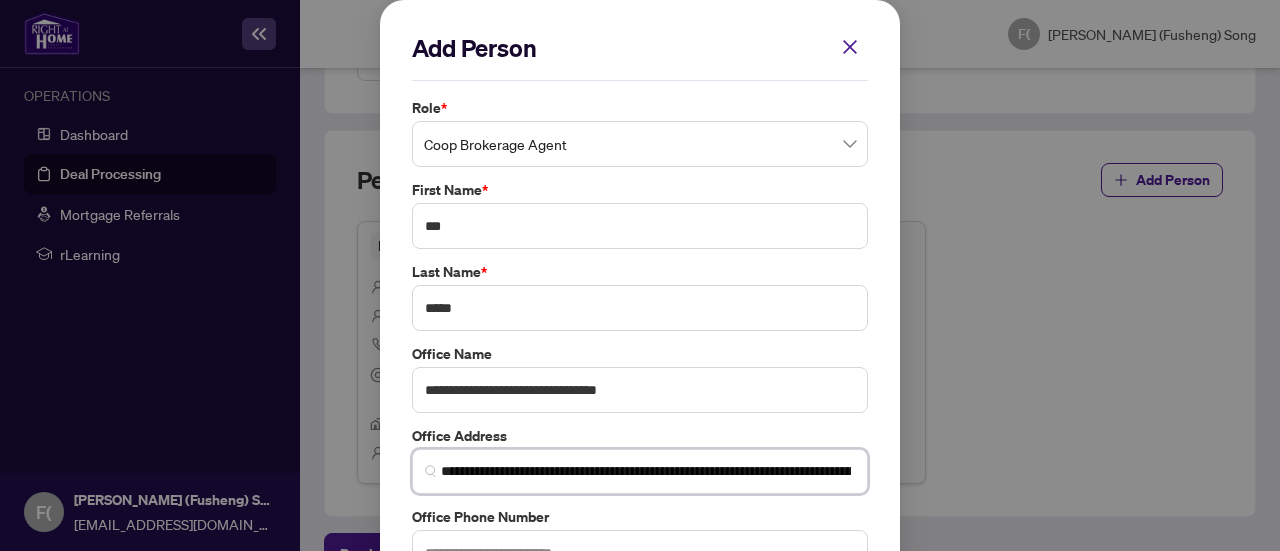 scroll, scrollTop: 0, scrollLeft: 403, axis: horizontal 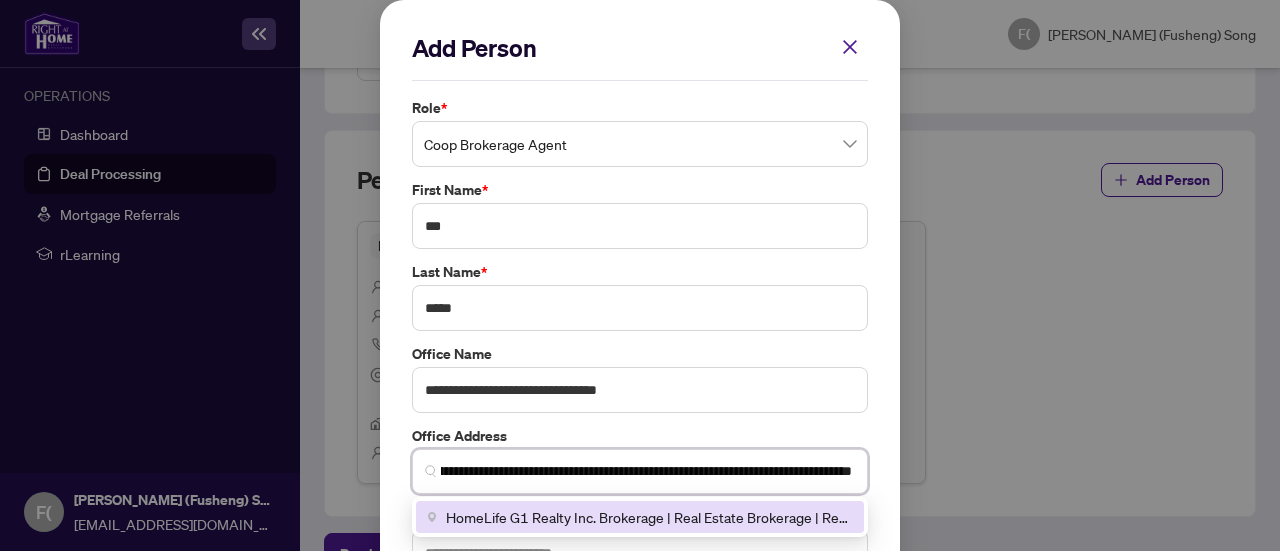 click on "**********" at bounding box center (648, 471) 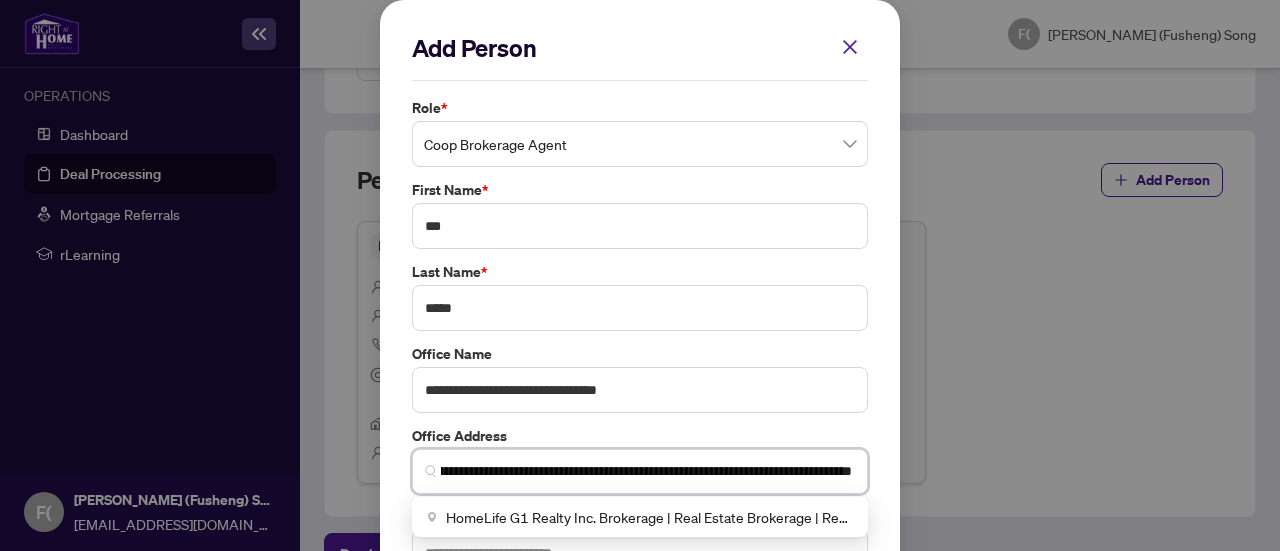 scroll, scrollTop: 0, scrollLeft: 364, axis: horizontal 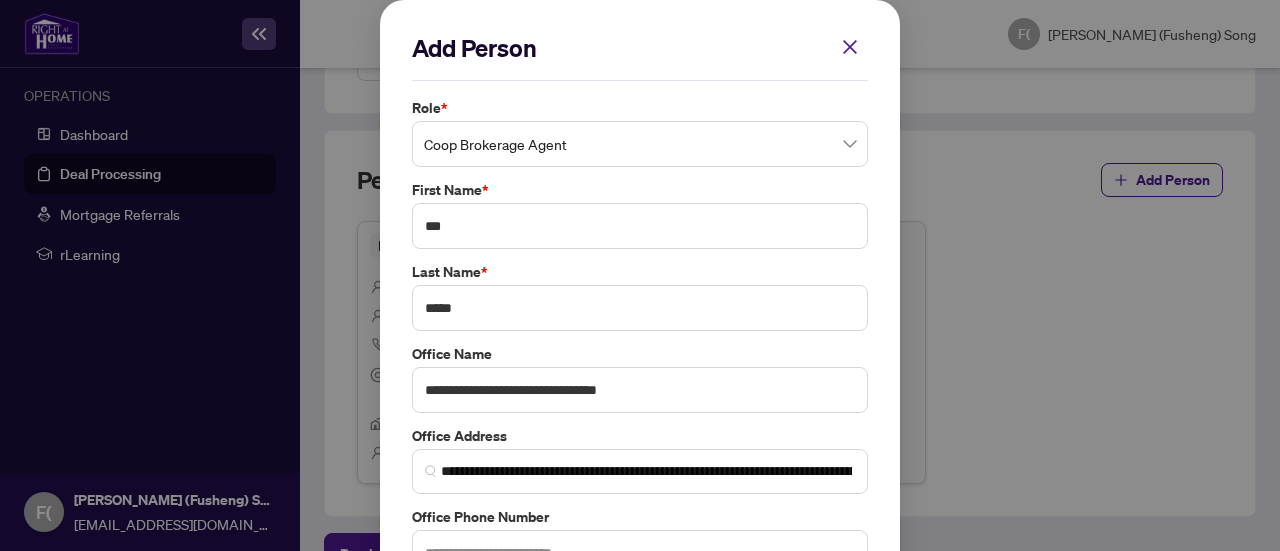 click on "**********" at bounding box center [640, 377] 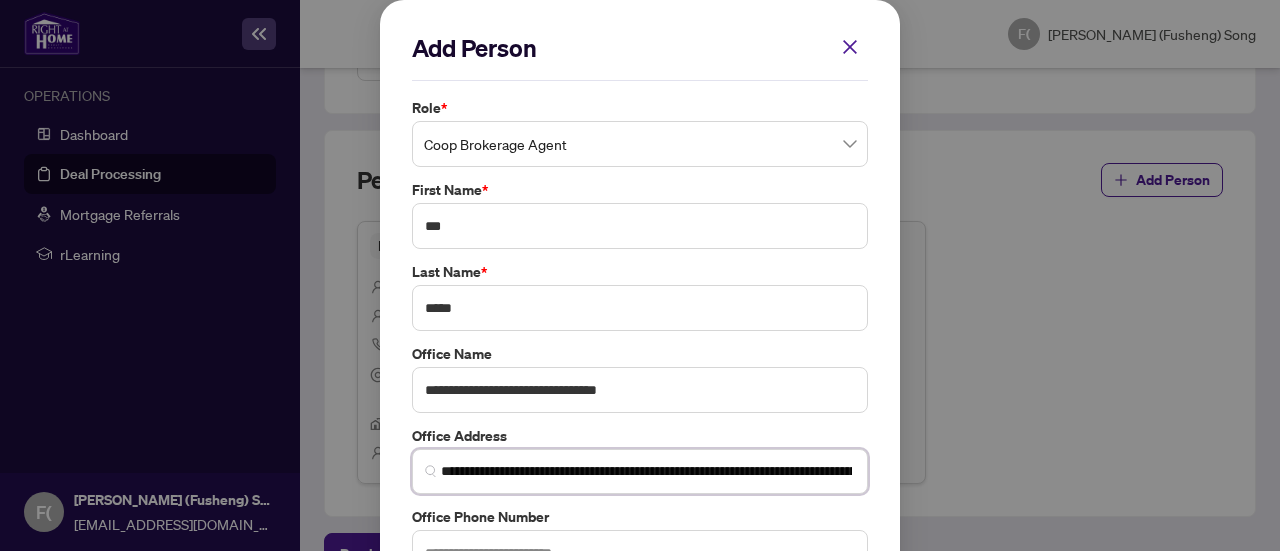 click on "**********" at bounding box center (648, 471) 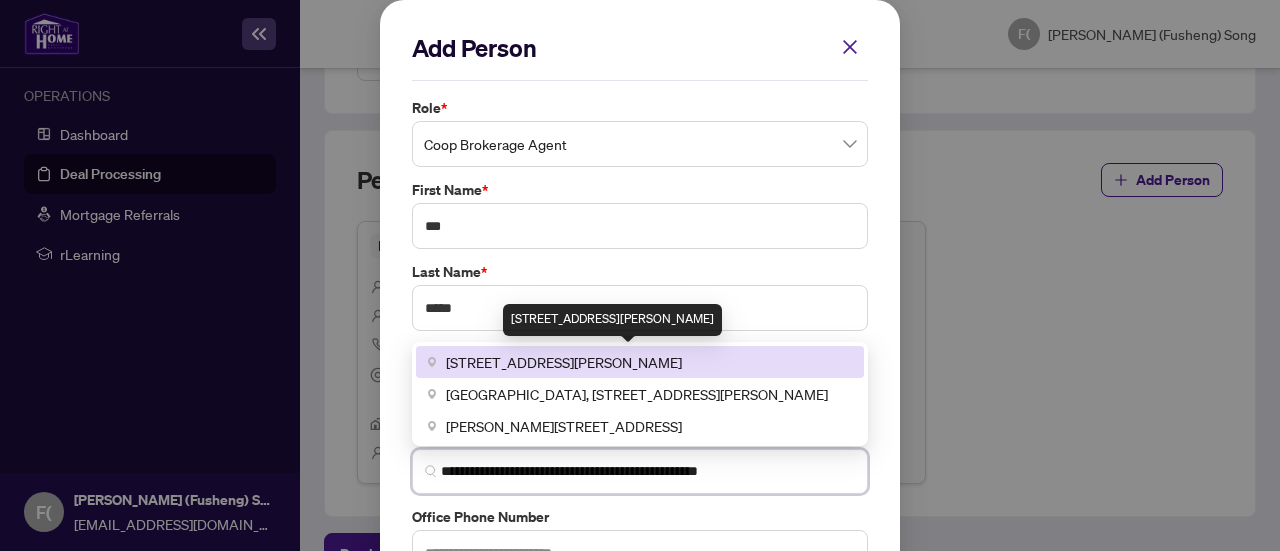 click on "[STREET_ADDRESS][PERSON_NAME]" at bounding box center [564, 362] 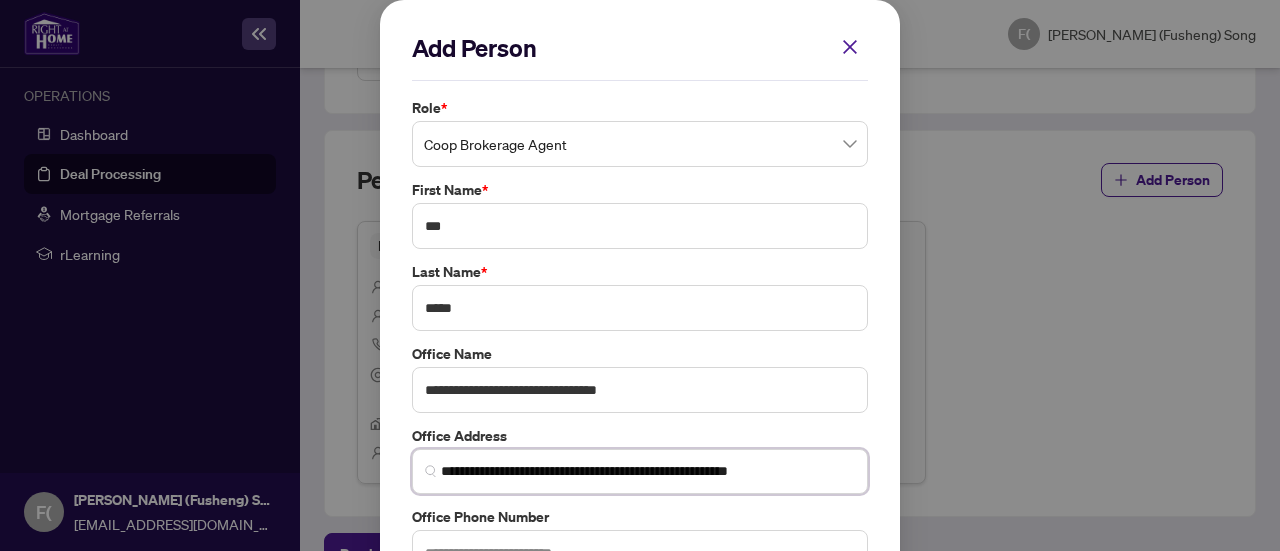 type on "**********" 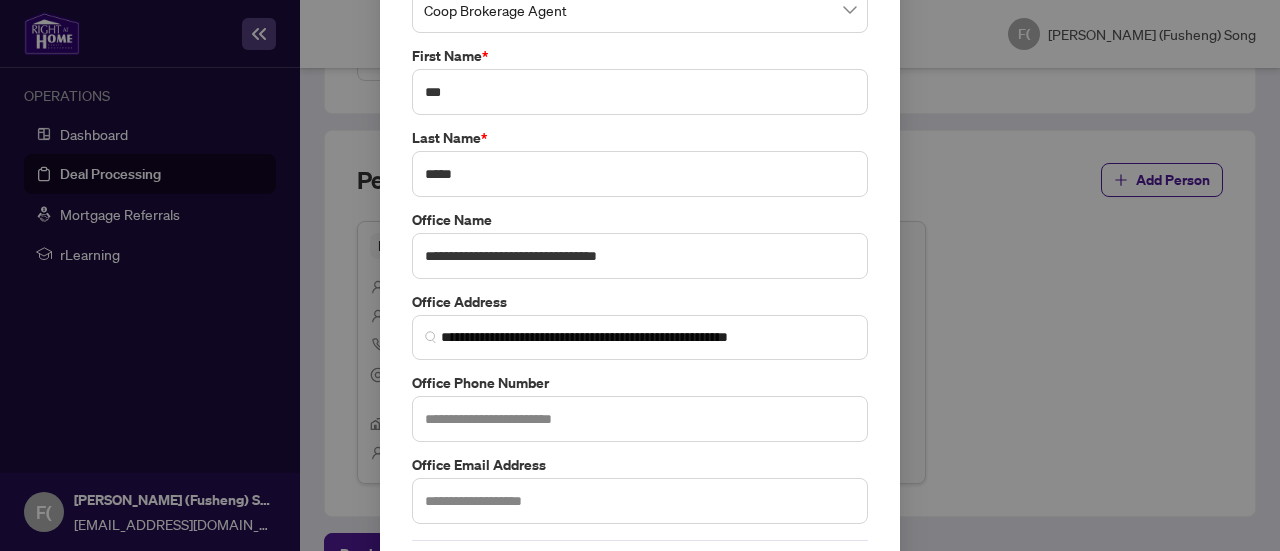 scroll, scrollTop: 139, scrollLeft: 0, axis: vertical 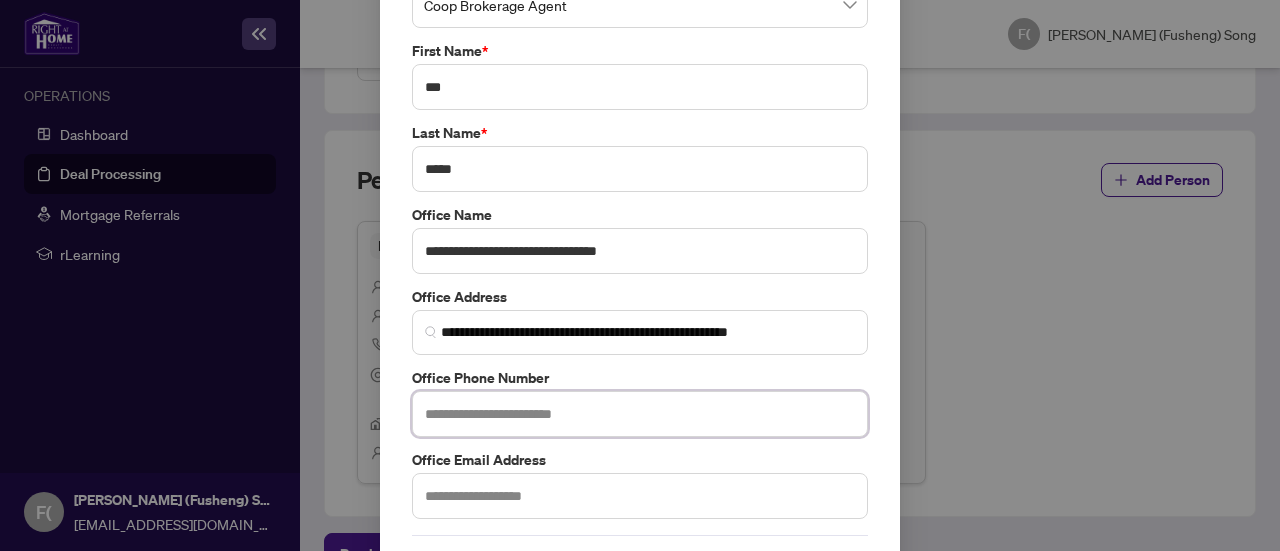 click at bounding box center (640, 414) 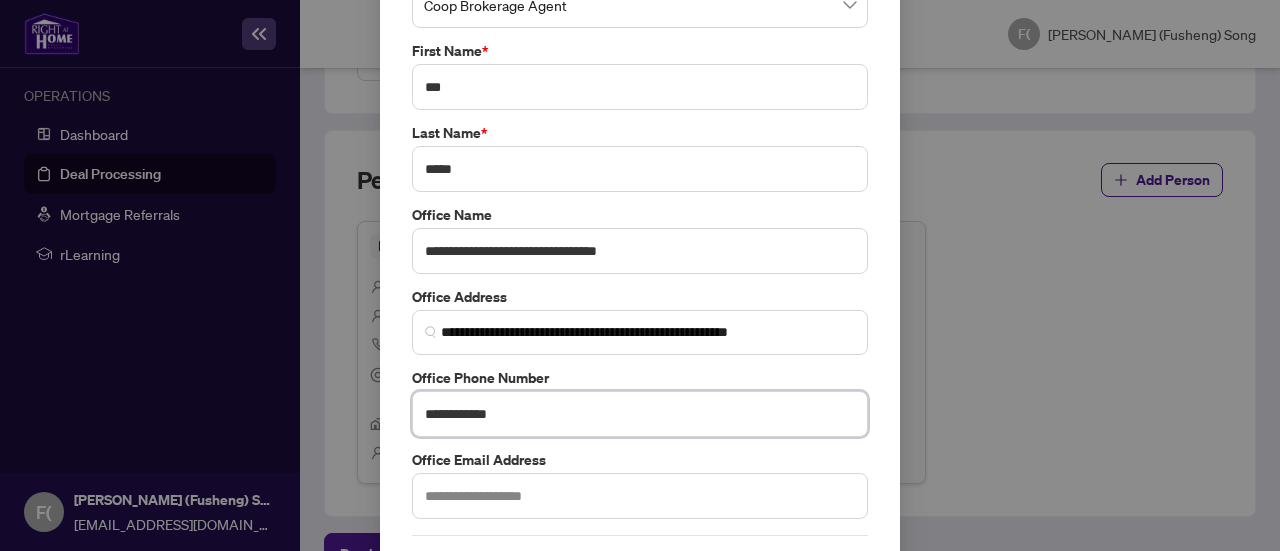 type on "**********" 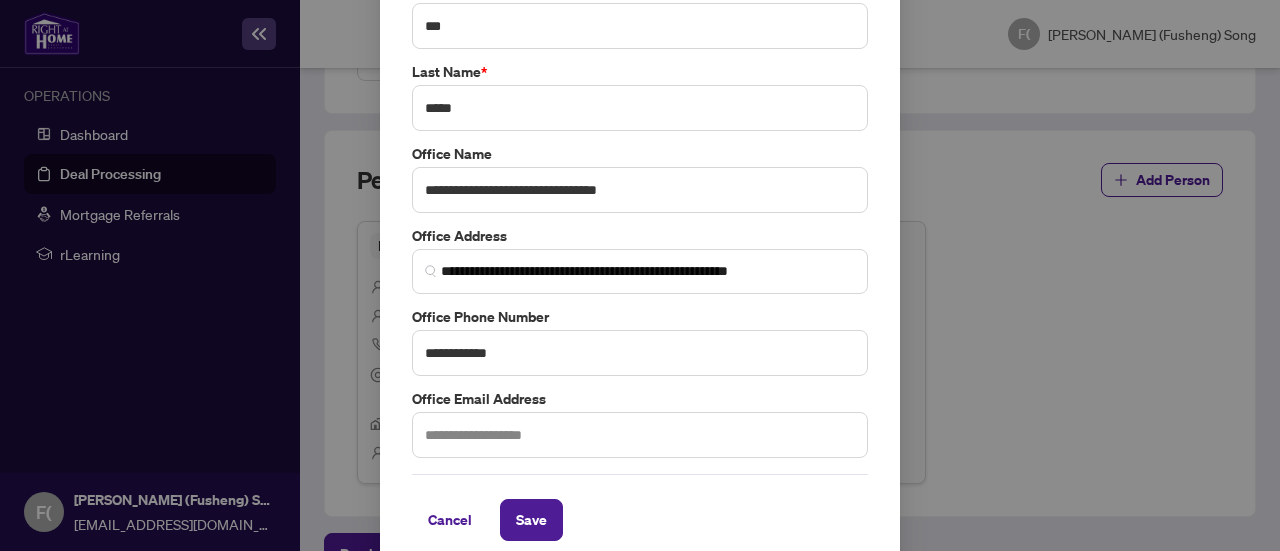 scroll, scrollTop: 216, scrollLeft: 0, axis: vertical 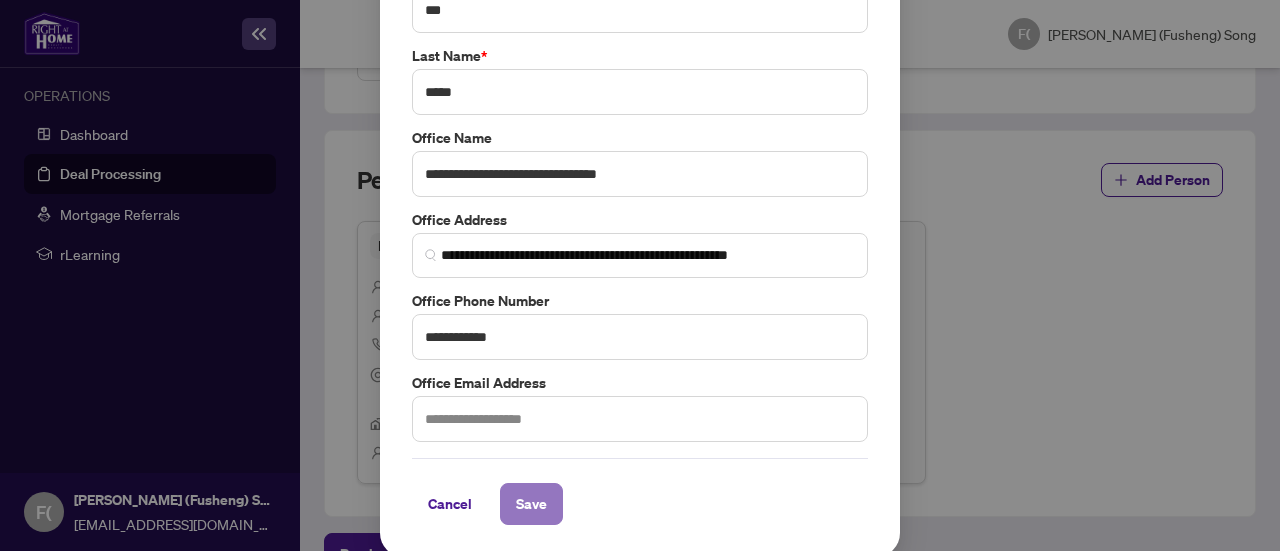 click on "Save" at bounding box center [531, 504] 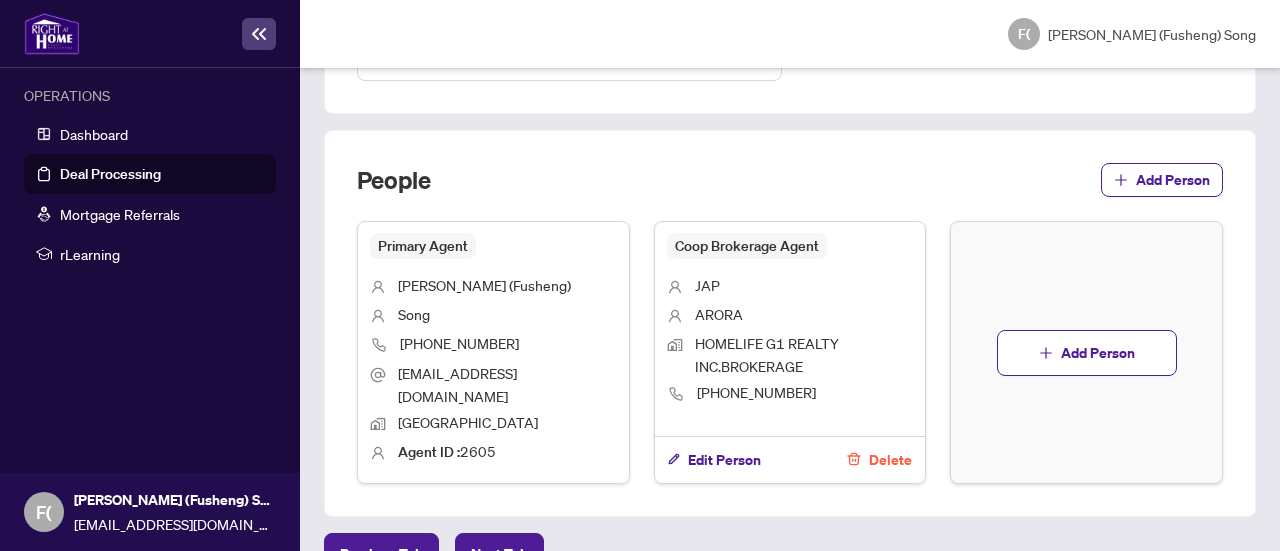 scroll, scrollTop: 1293, scrollLeft: 0, axis: vertical 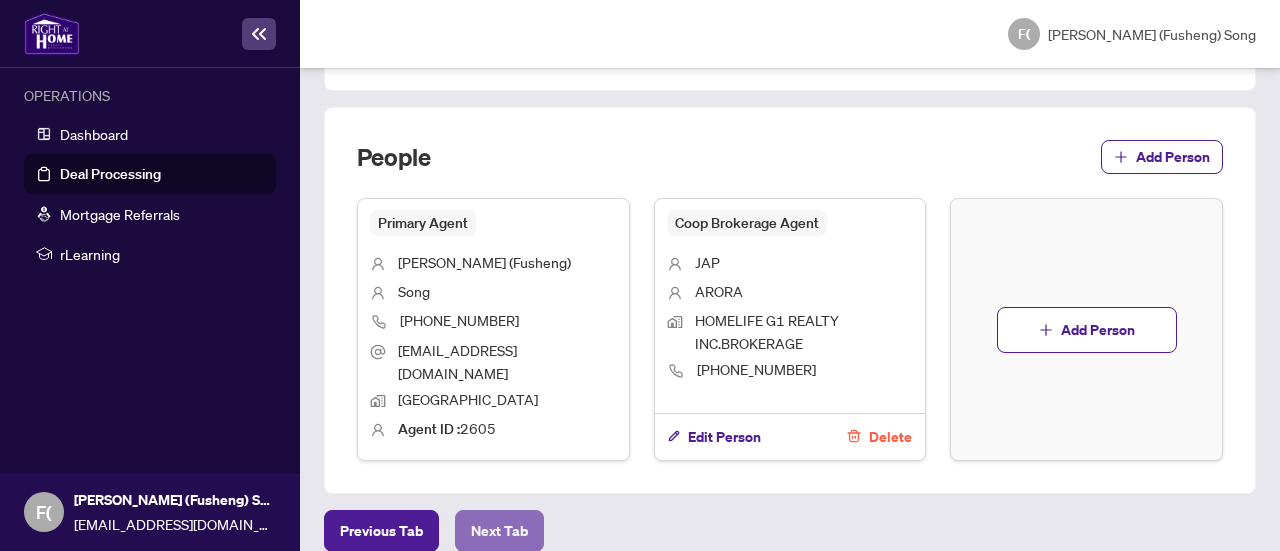 click on "Next Tab" at bounding box center [499, 531] 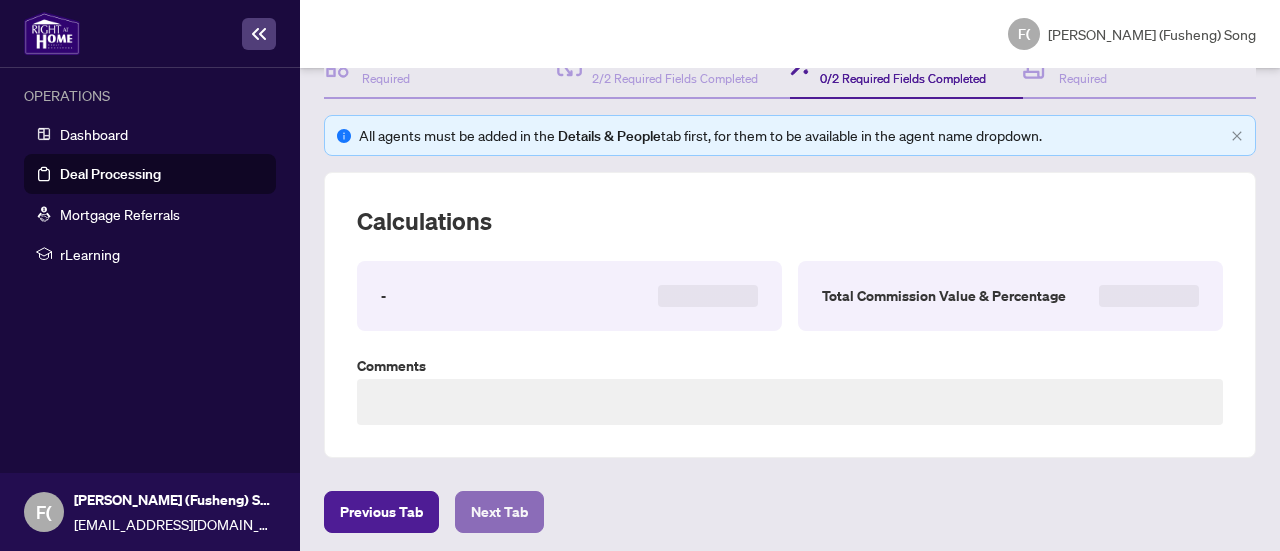 scroll, scrollTop: 733, scrollLeft: 0, axis: vertical 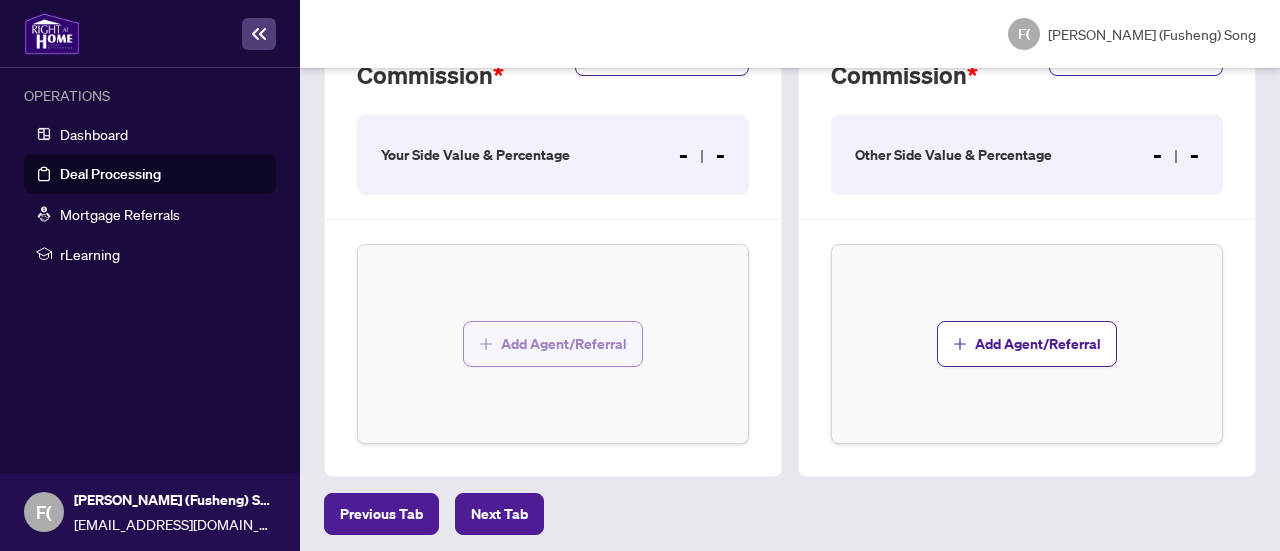 click on "Add Agent/Referral" at bounding box center [564, 344] 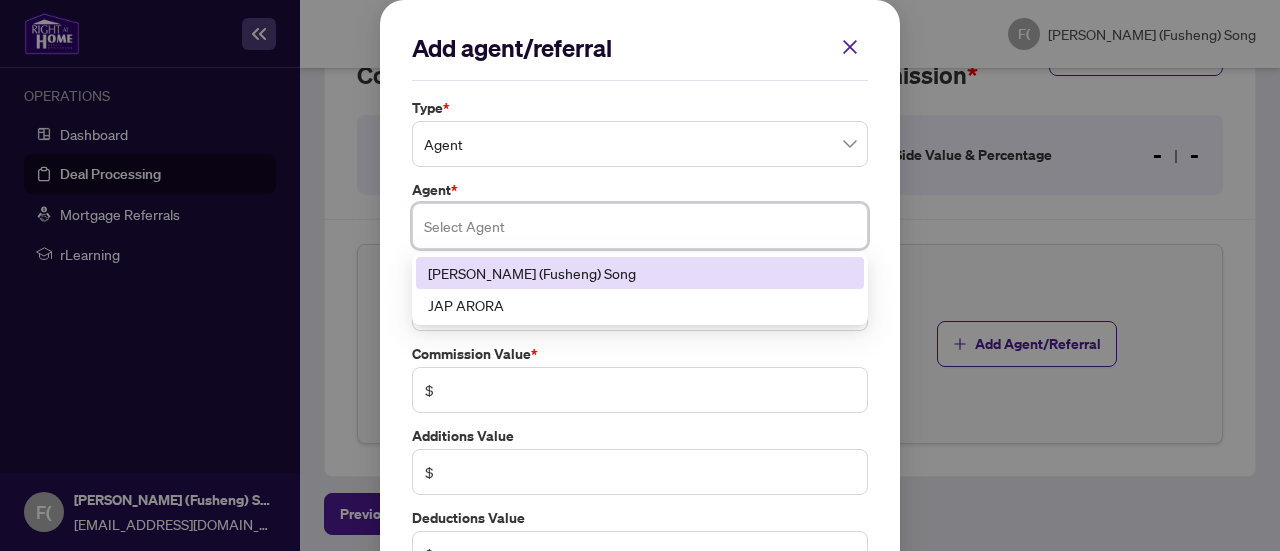 click at bounding box center (640, 226) 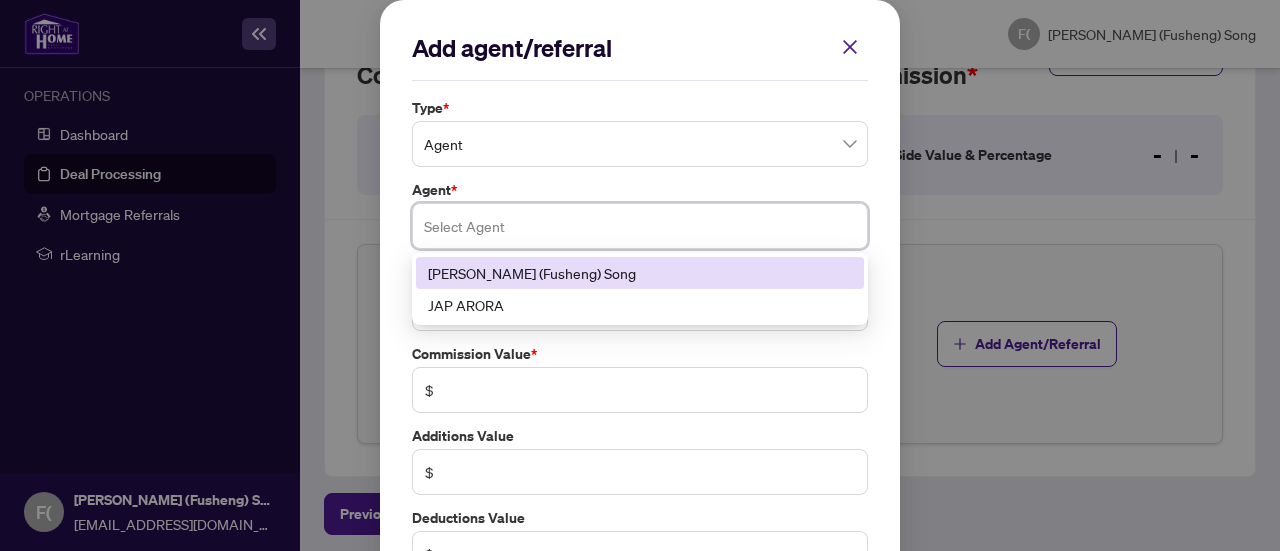 click on "[PERSON_NAME] (Fusheng) Song" at bounding box center [640, 273] 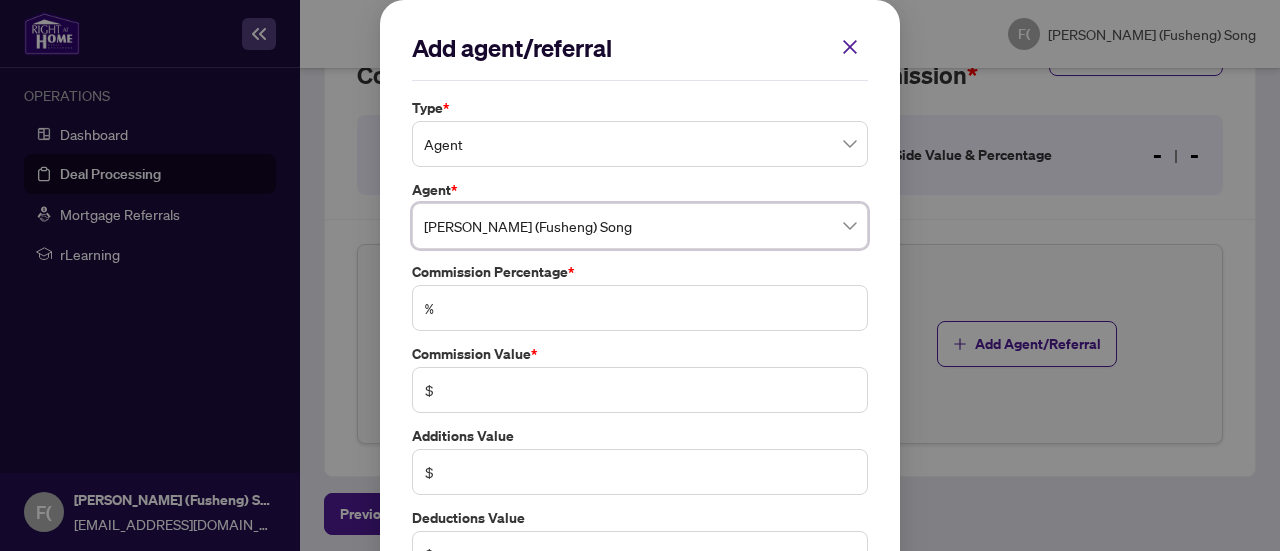 click on "Agent" at bounding box center [640, 144] 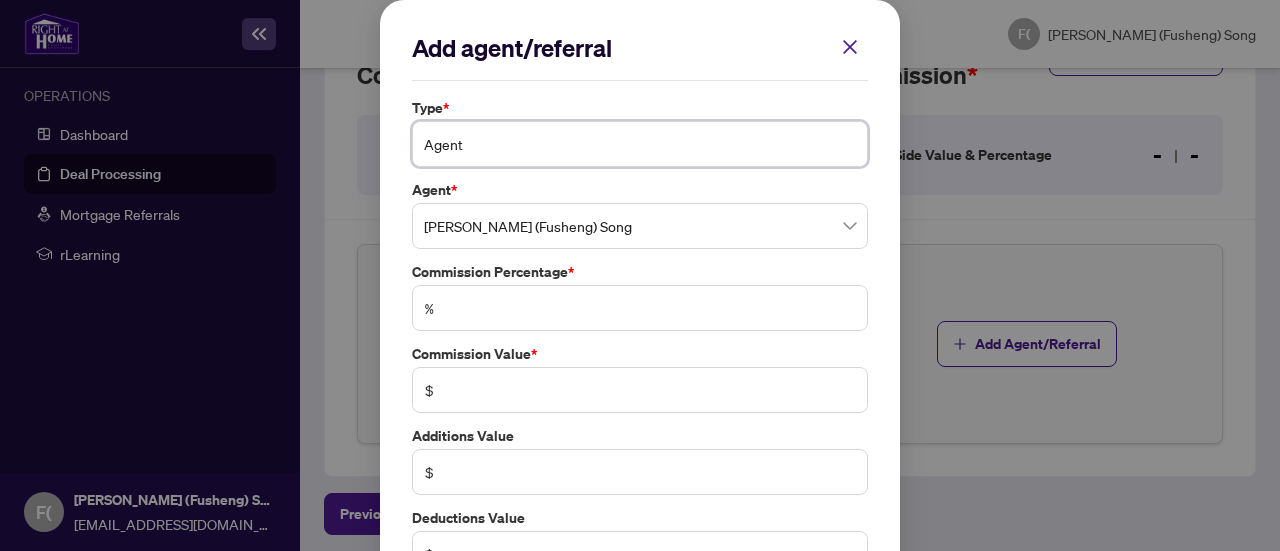click on "Agent" at bounding box center (640, 144) 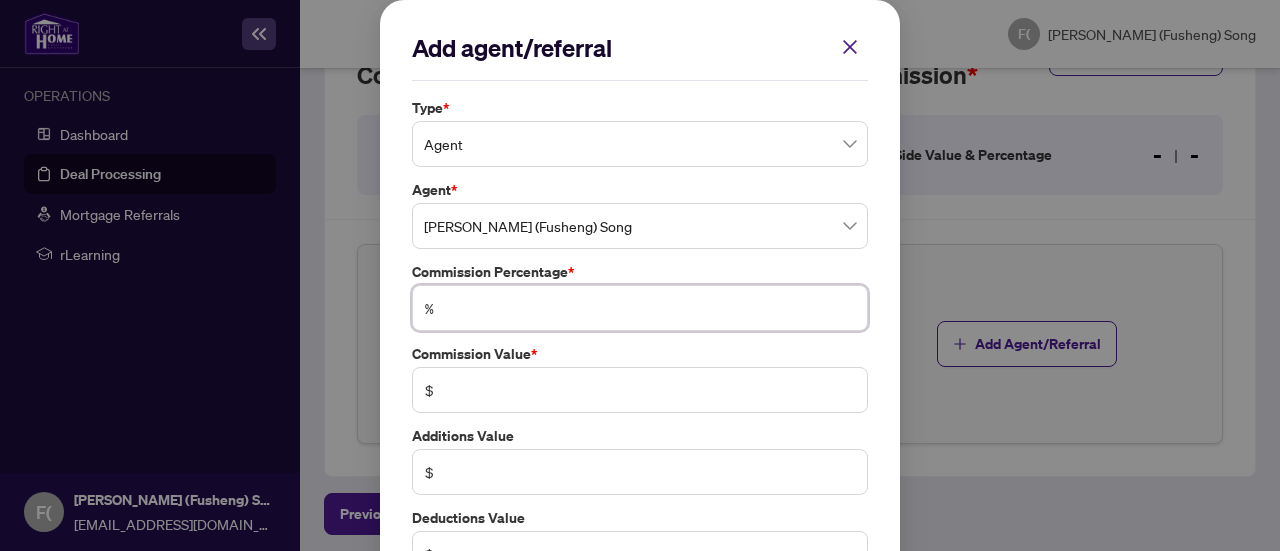 click at bounding box center (650, 308) 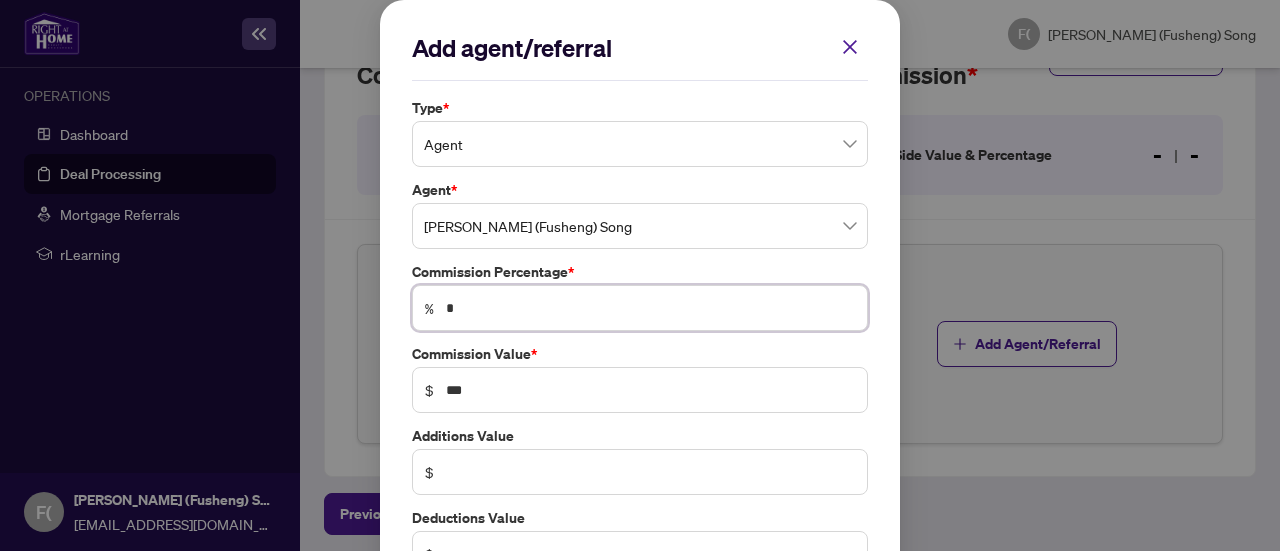 type on "**" 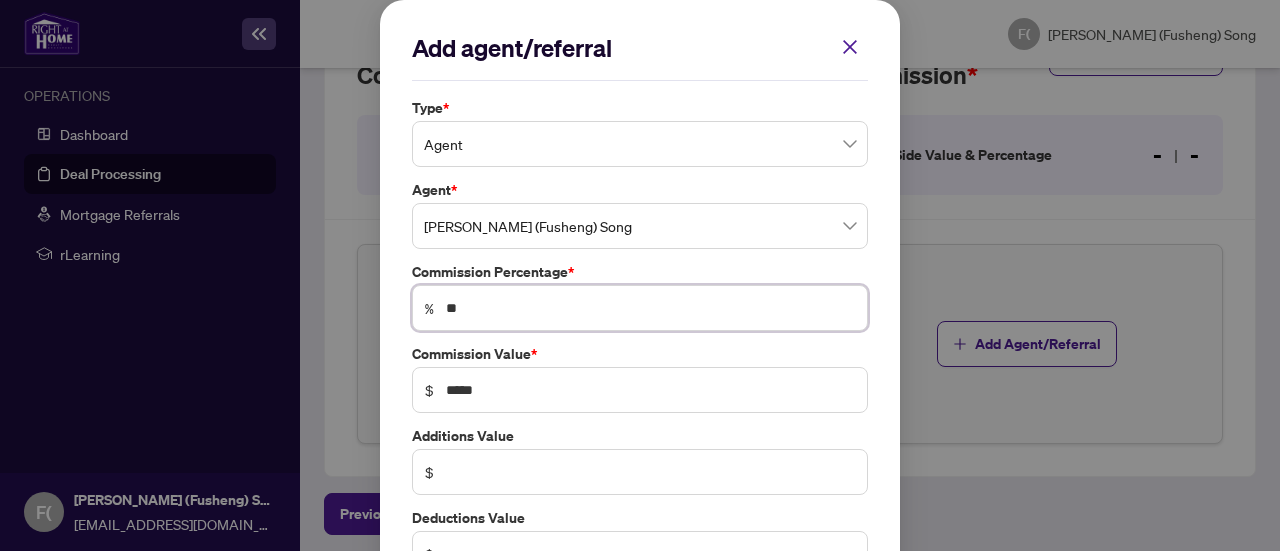 type on "**" 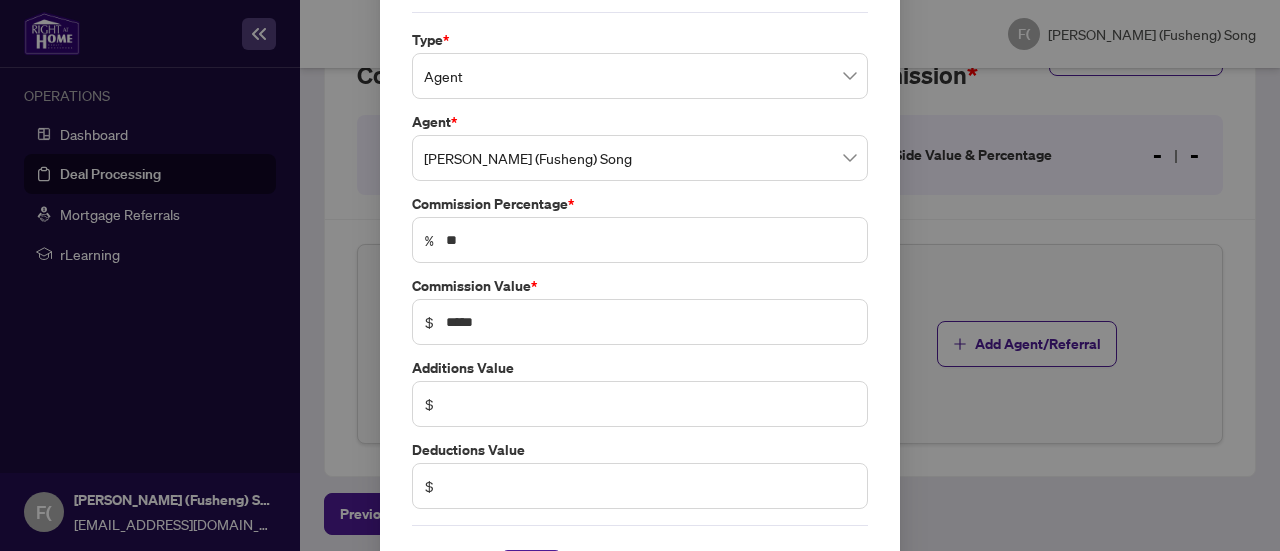 scroll, scrollTop: 136, scrollLeft: 0, axis: vertical 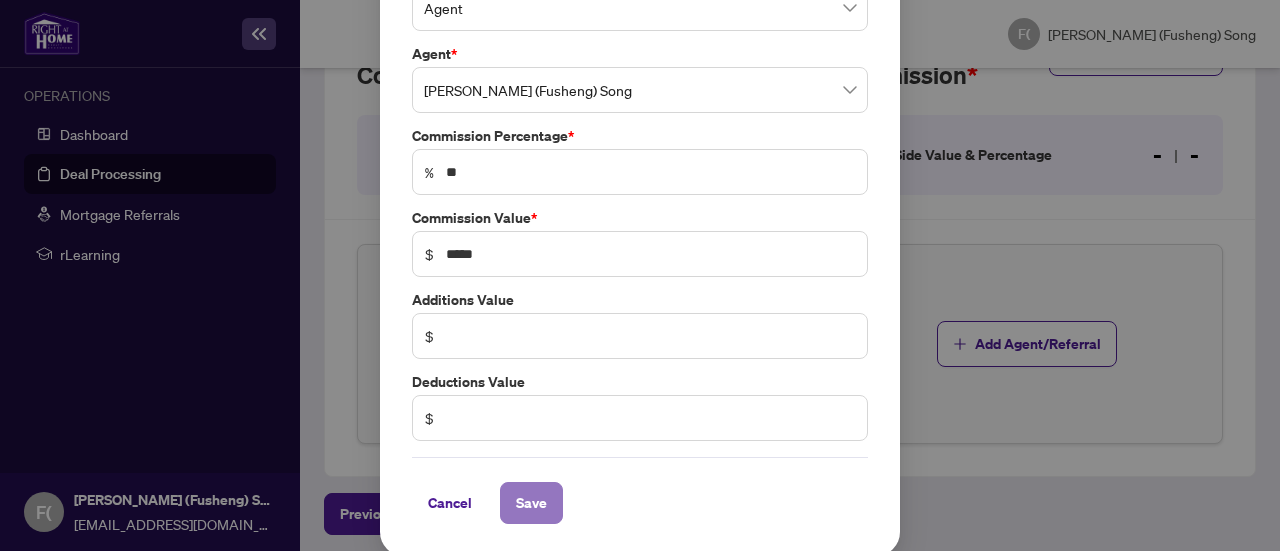 click on "Save" at bounding box center [531, 503] 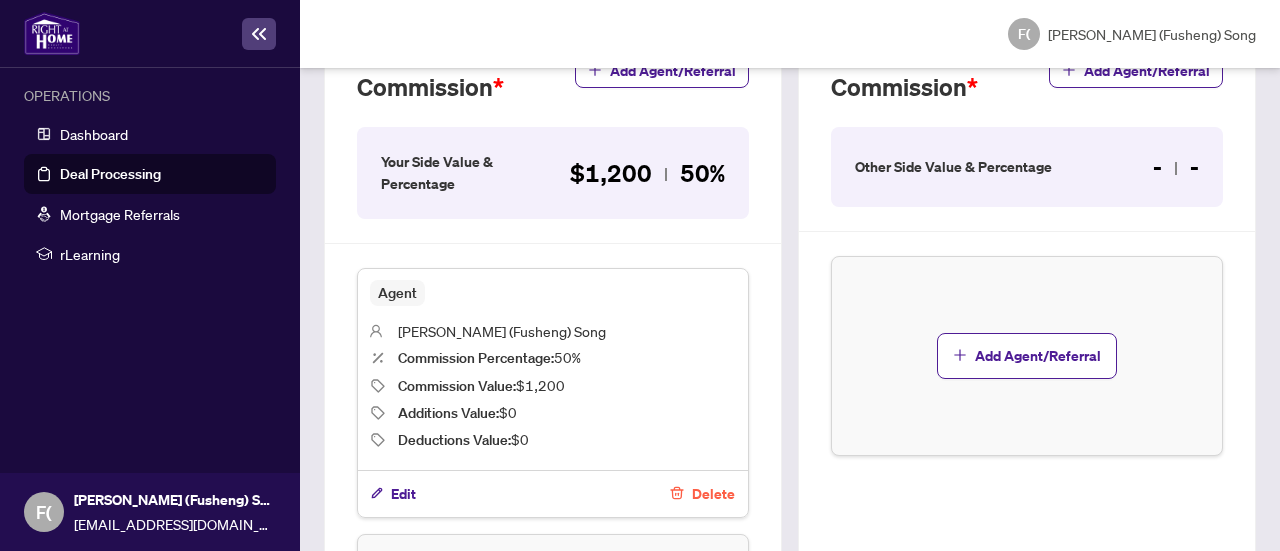 scroll, scrollTop: 745, scrollLeft: 0, axis: vertical 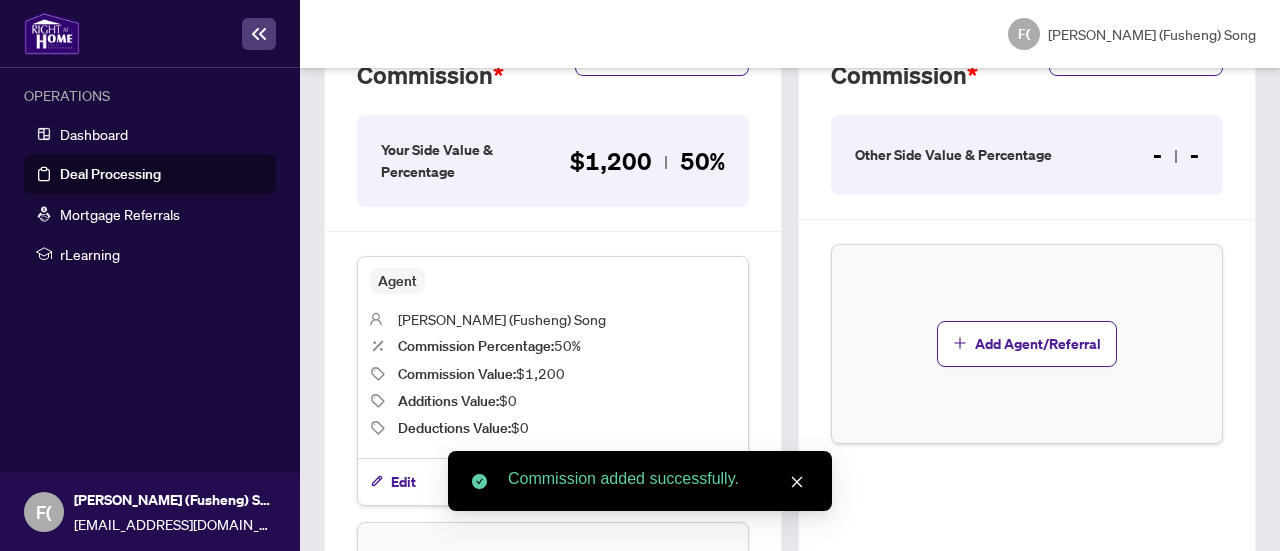 click on "Other Side Commission Add Agent/Referral Other Side Value & Percentage -     - Add Agent/Referral" at bounding box center [1027, 374] 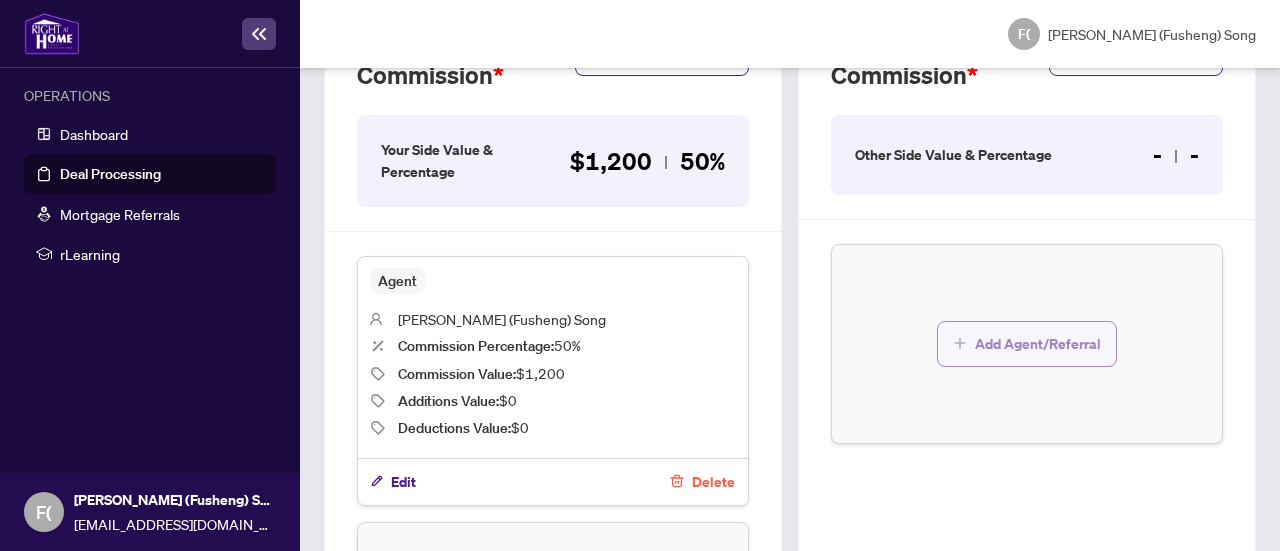 click on "Add Agent/Referral" at bounding box center (1038, 344) 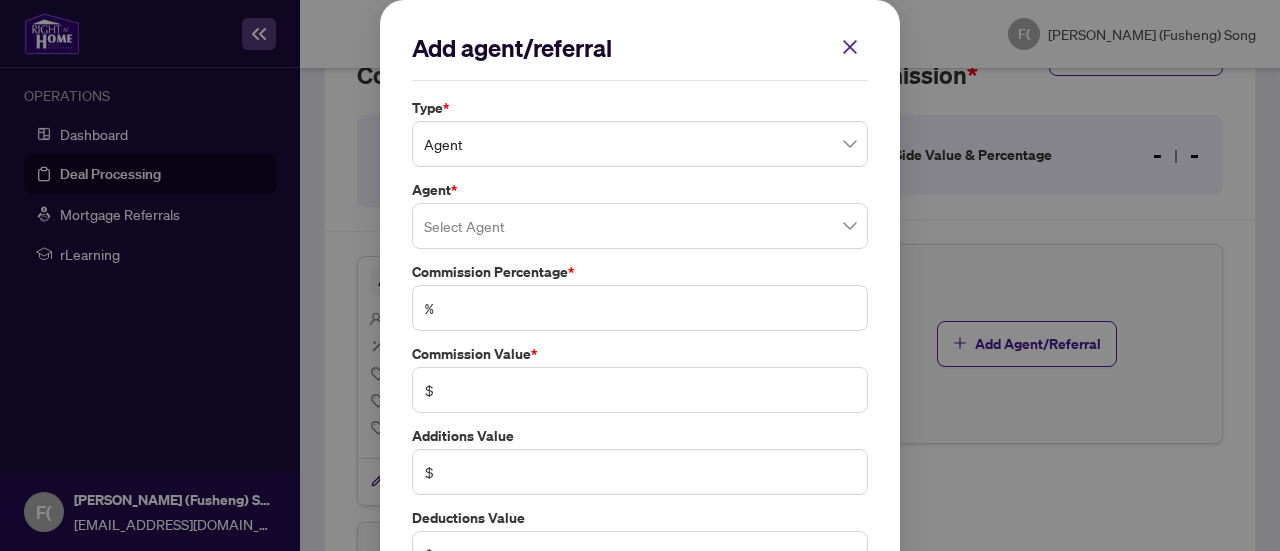 click on "Agent" at bounding box center [640, 144] 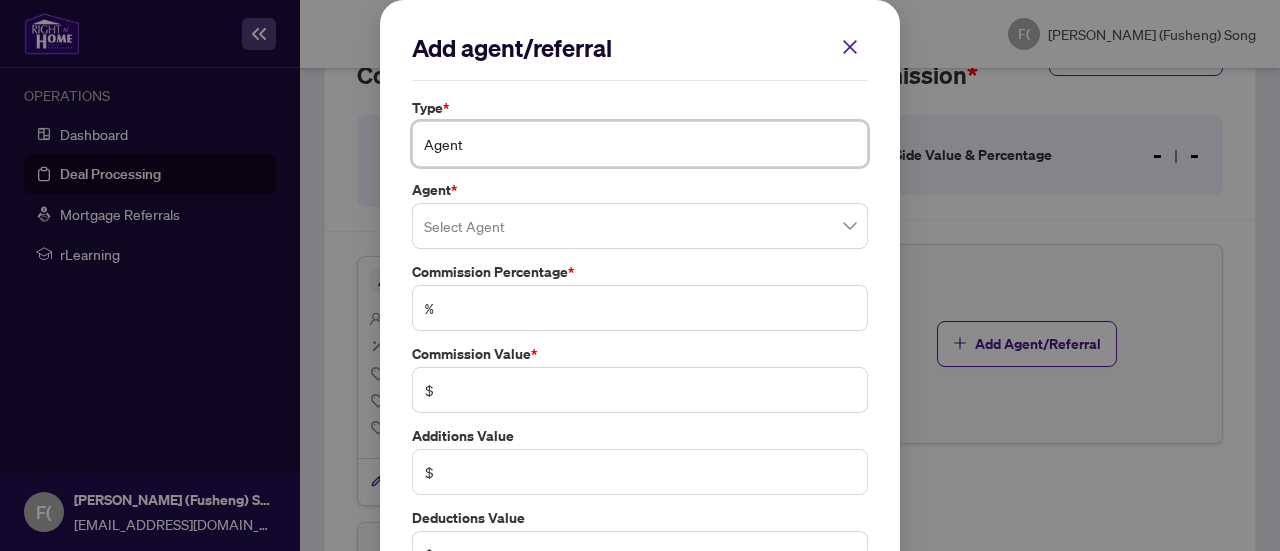 click on "Agent" at bounding box center [640, 144] 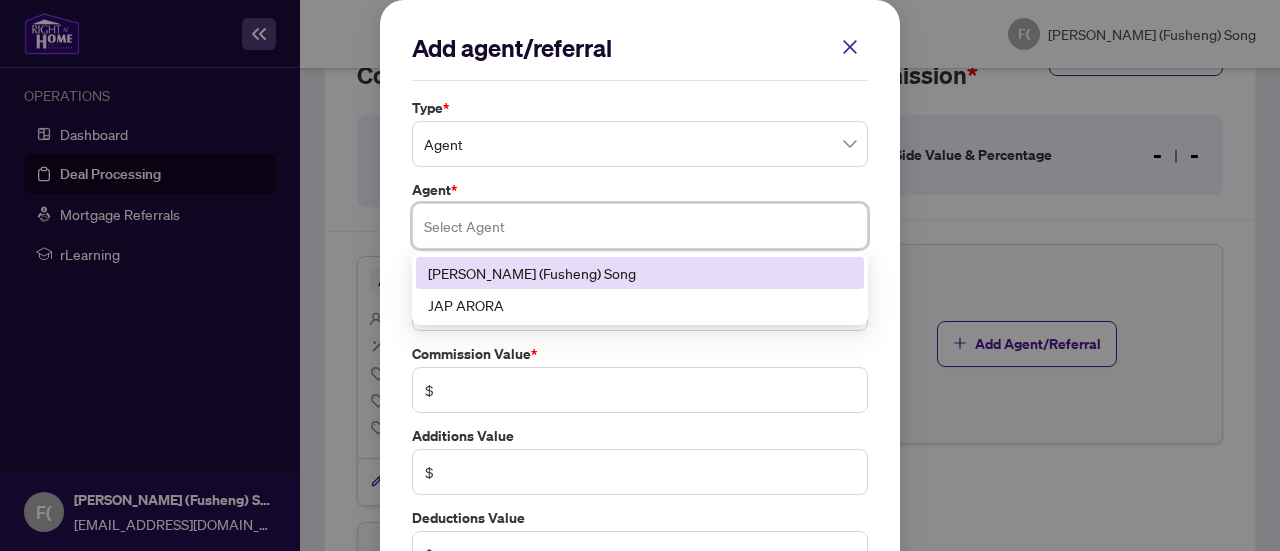 click at bounding box center [640, 226] 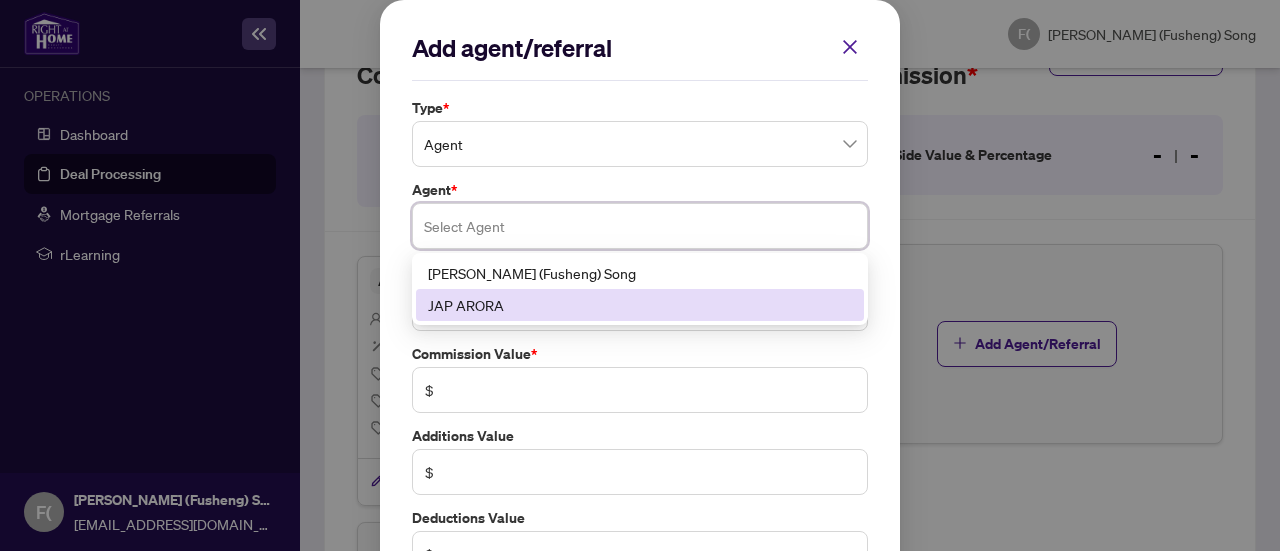 click on "JAP ARORA" at bounding box center [640, 305] 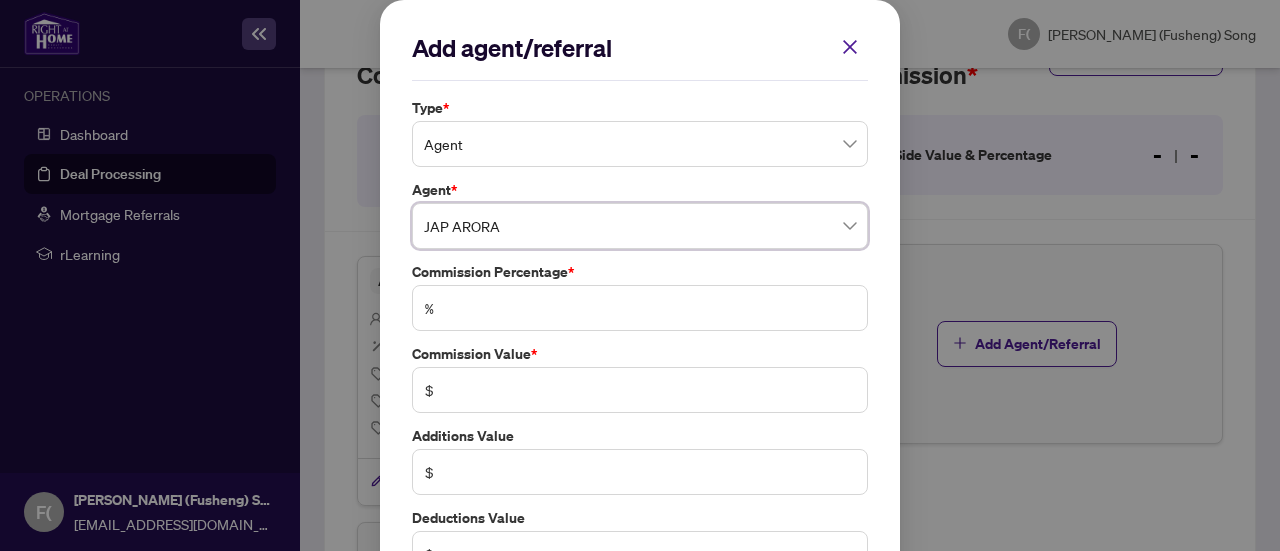 click on "%" at bounding box center [640, 308] 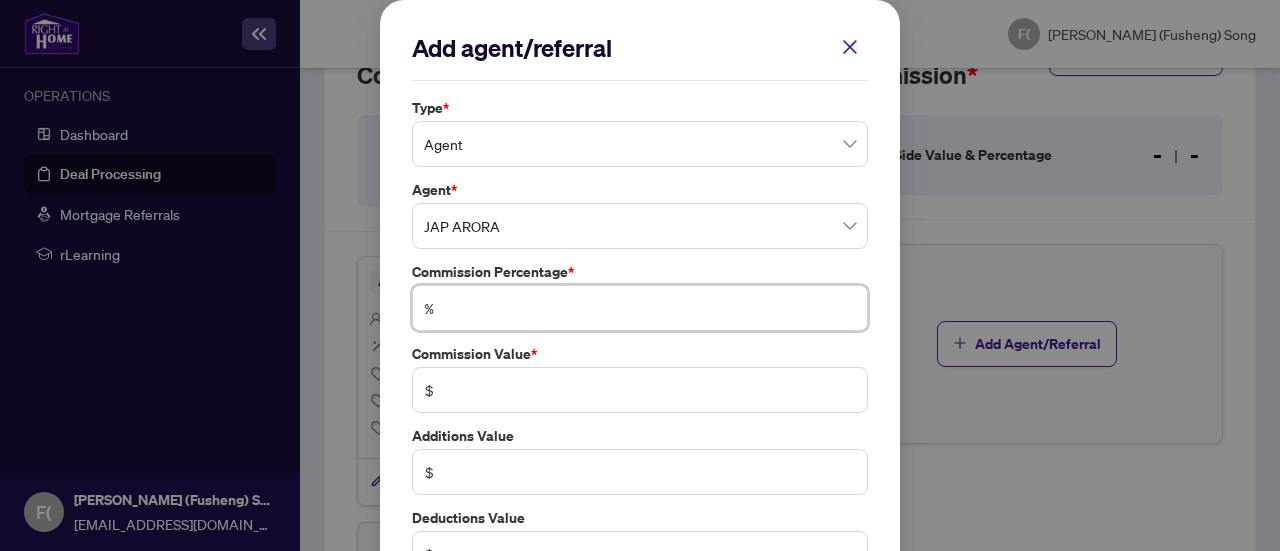 type on "*" 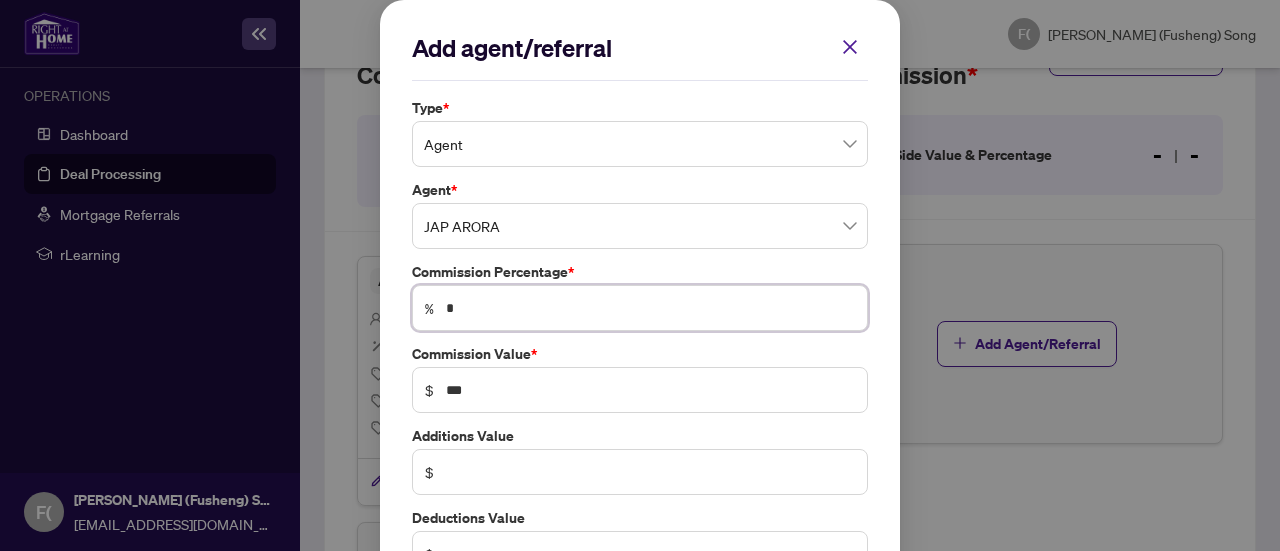 type on "**" 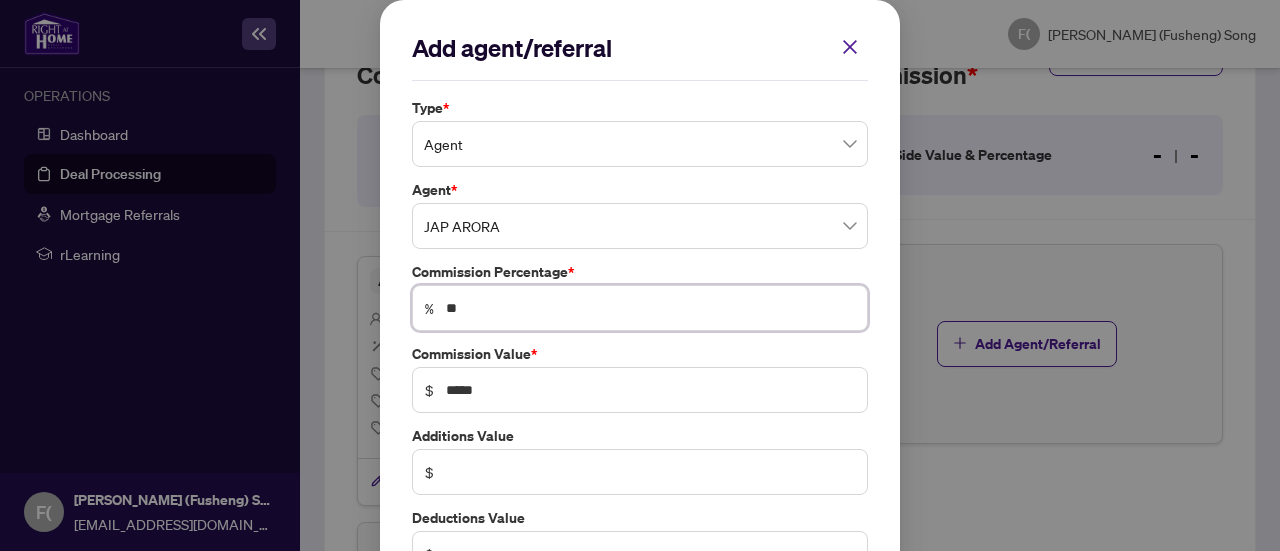 type on "**" 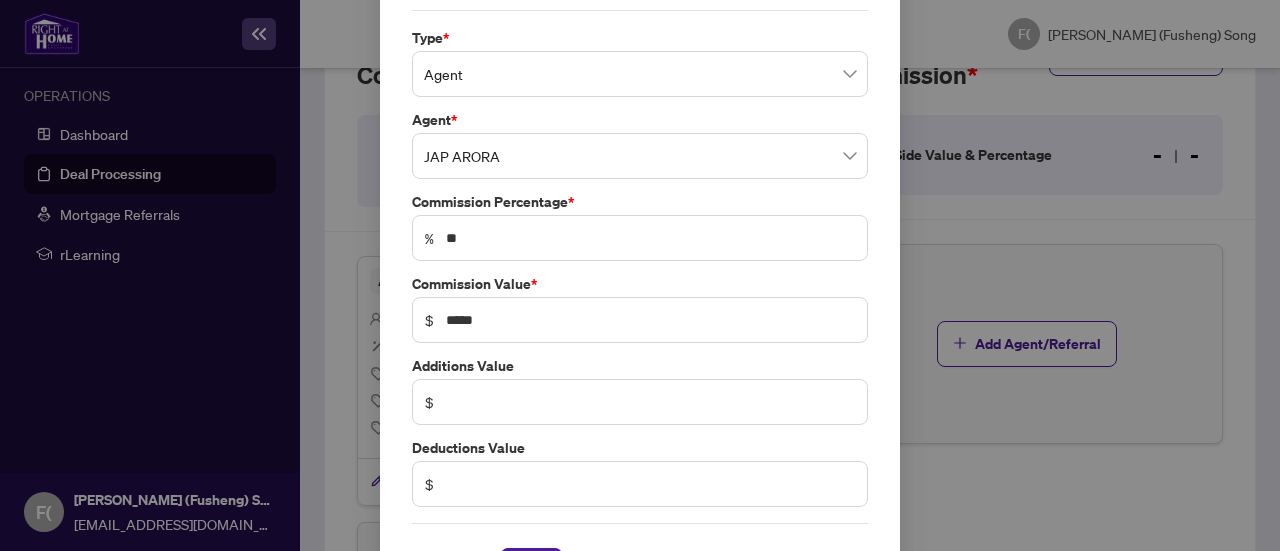 scroll, scrollTop: 136, scrollLeft: 0, axis: vertical 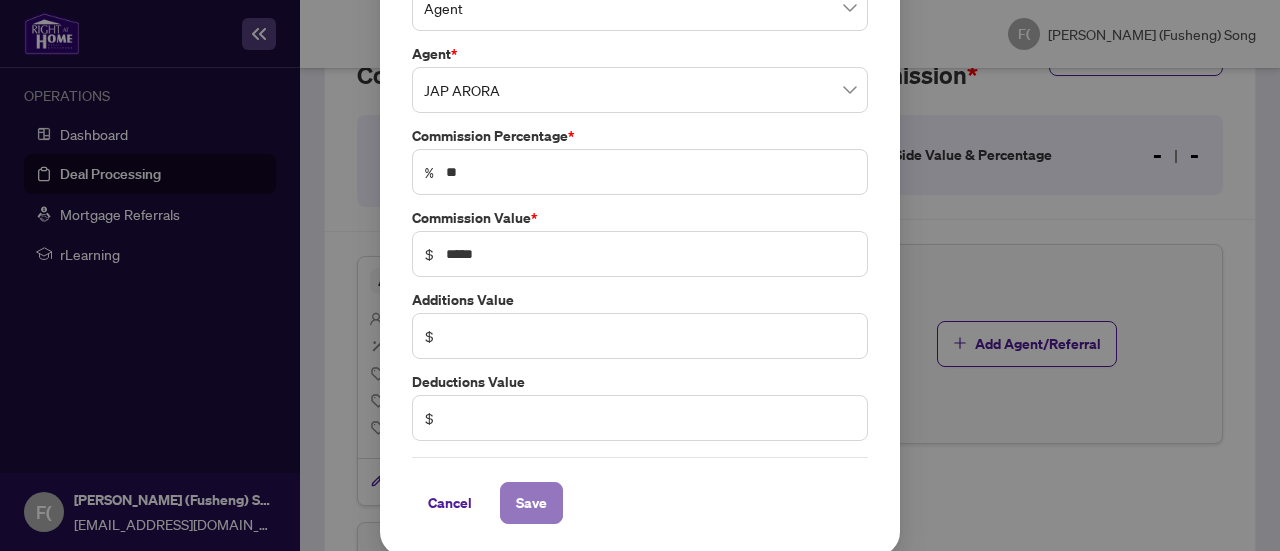 click on "Save" at bounding box center (531, 503) 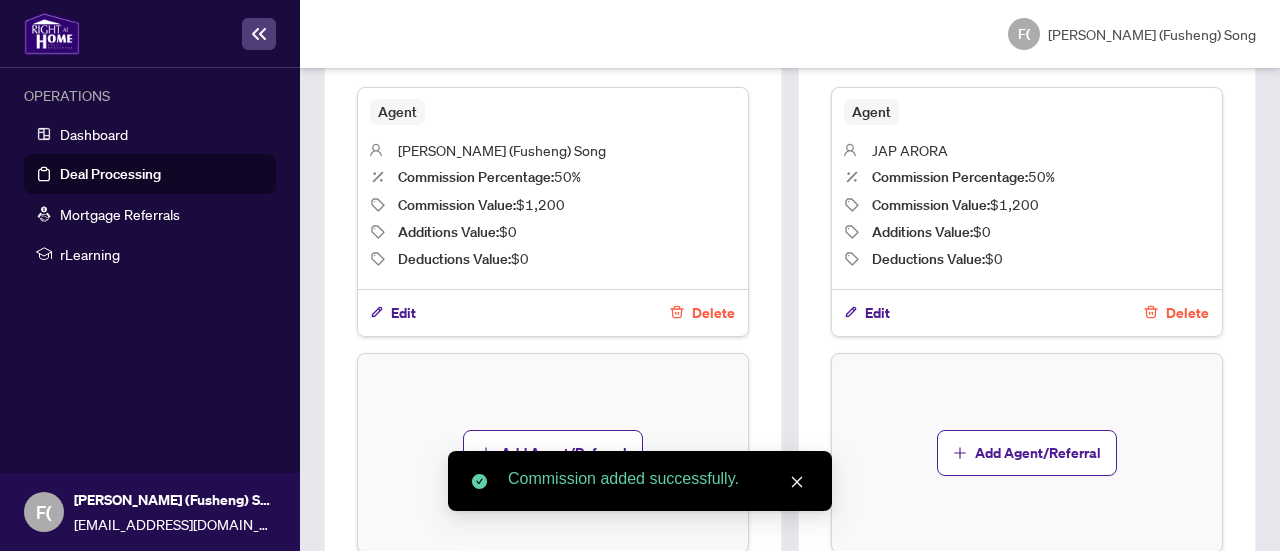scroll, scrollTop: 1016, scrollLeft: 0, axis: vertical 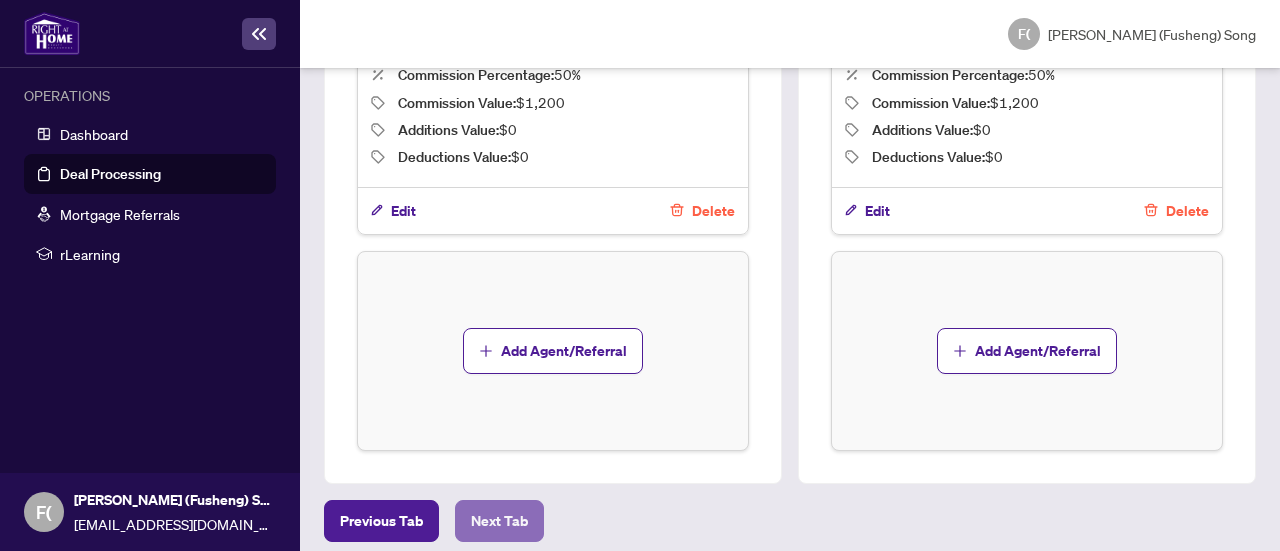 click on "Next Tab" at bounding box center [499, 521] 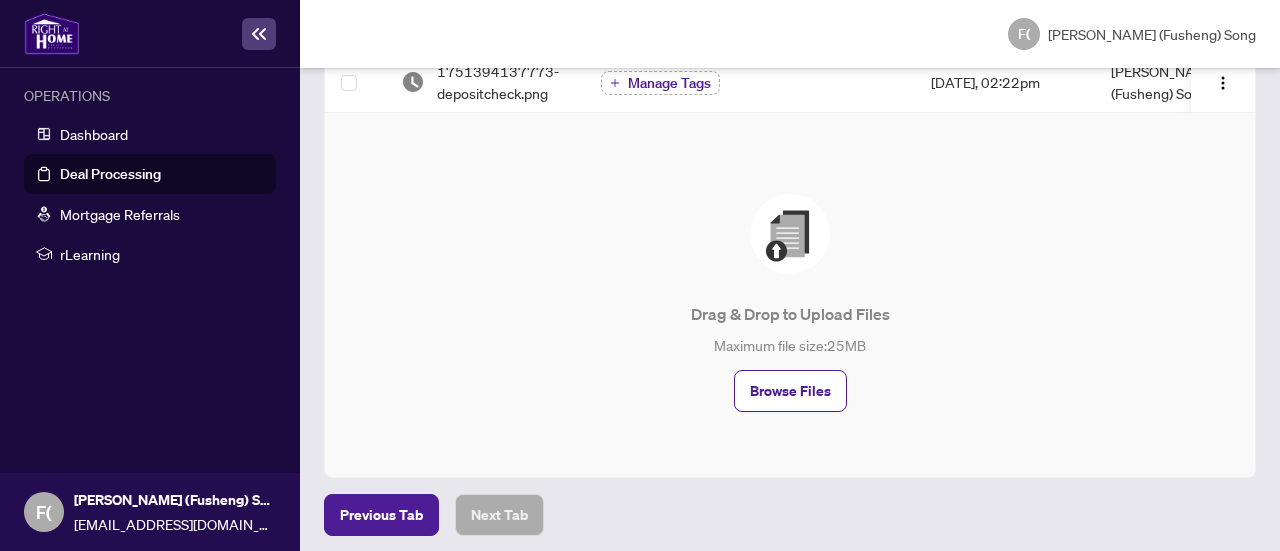 scroll, scrollTop: 428, scrollLeft: 0, axis: vertical 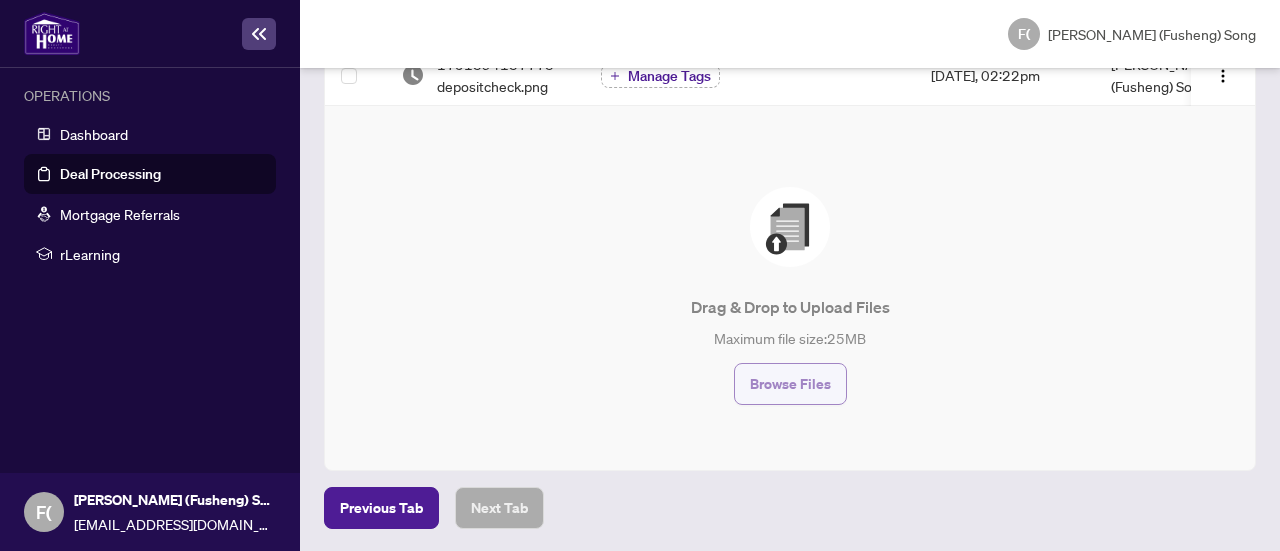 click on "Browse Files" at bounding box center (790, 384) 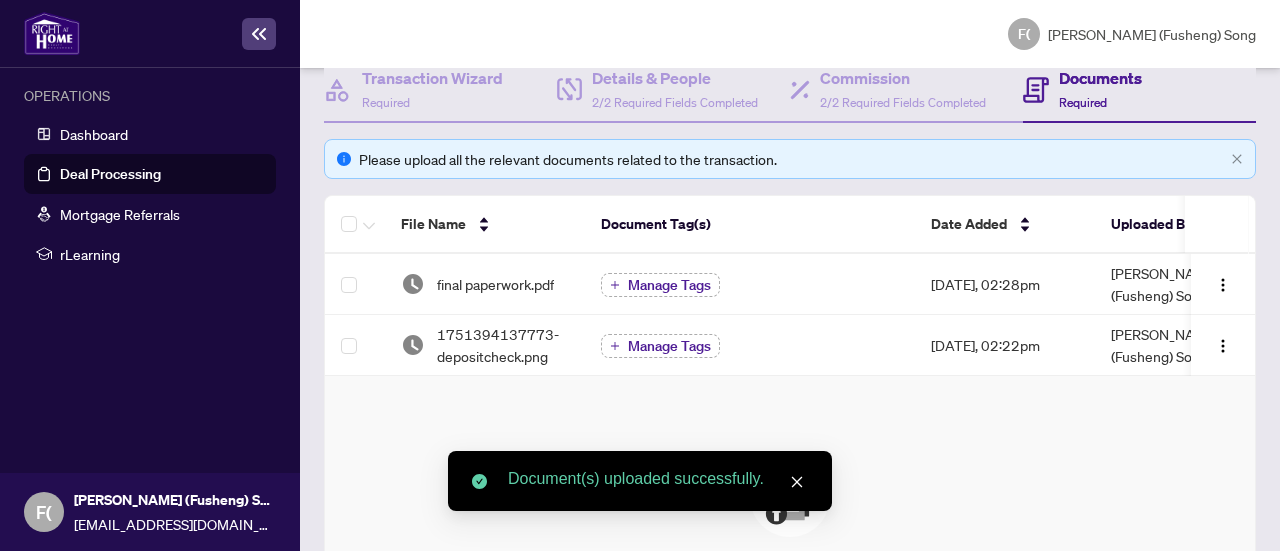 scroll, scrollTop: 0, scrollLeft: 0, axis: both 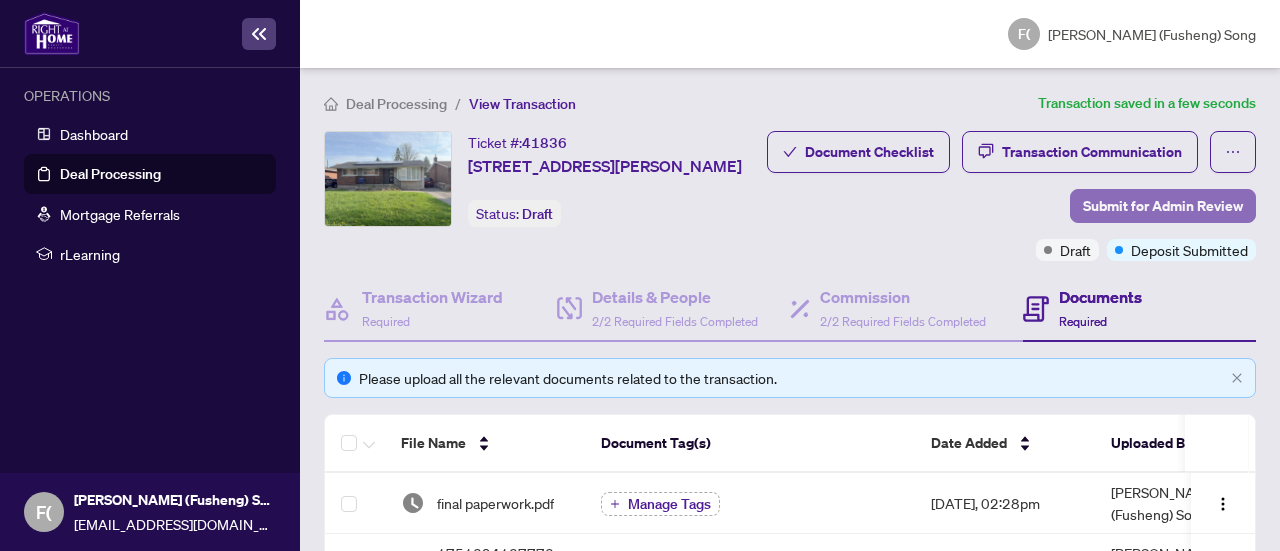 click on "Submit for Admin Review" at bounding box center [1163, 206] 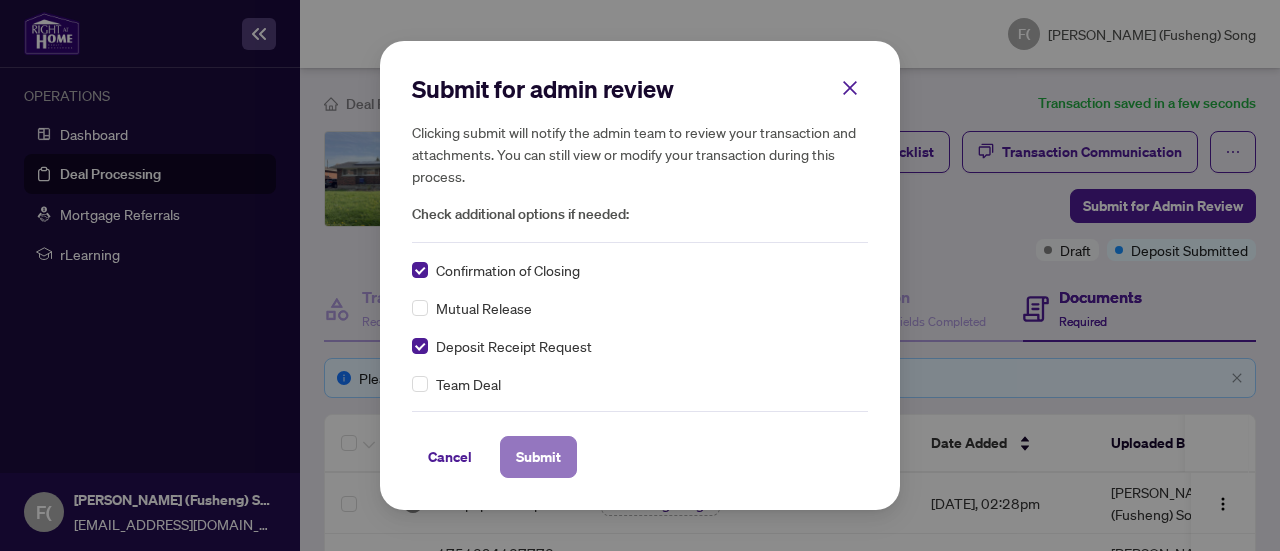 click on "Submit" at bounding box center (538, 457) 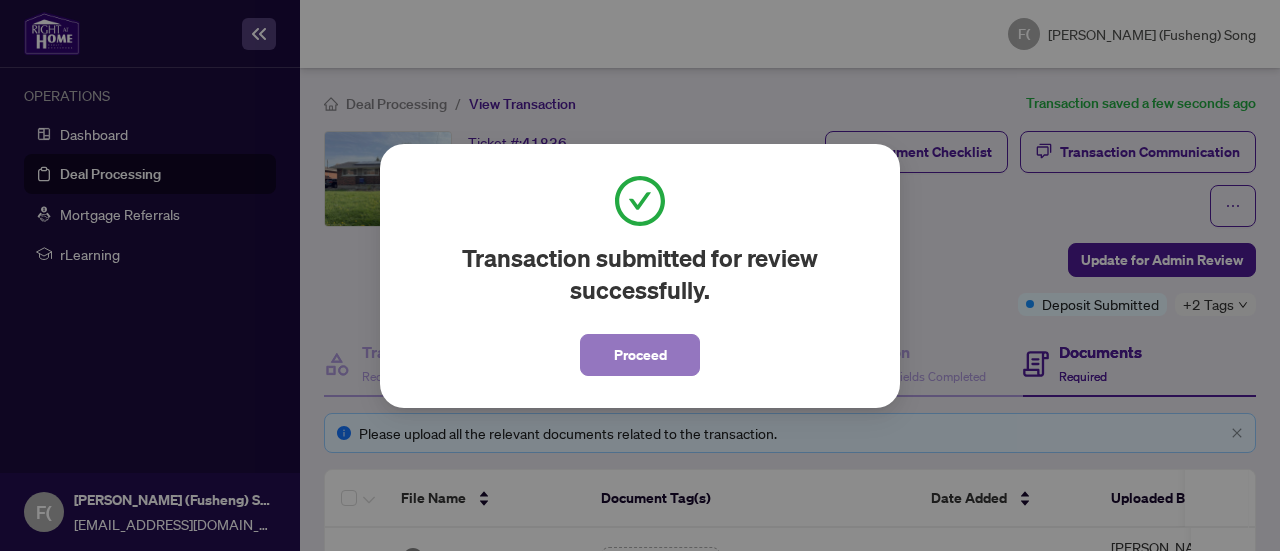 click on "Proceed" at bounding box center [640, 355] 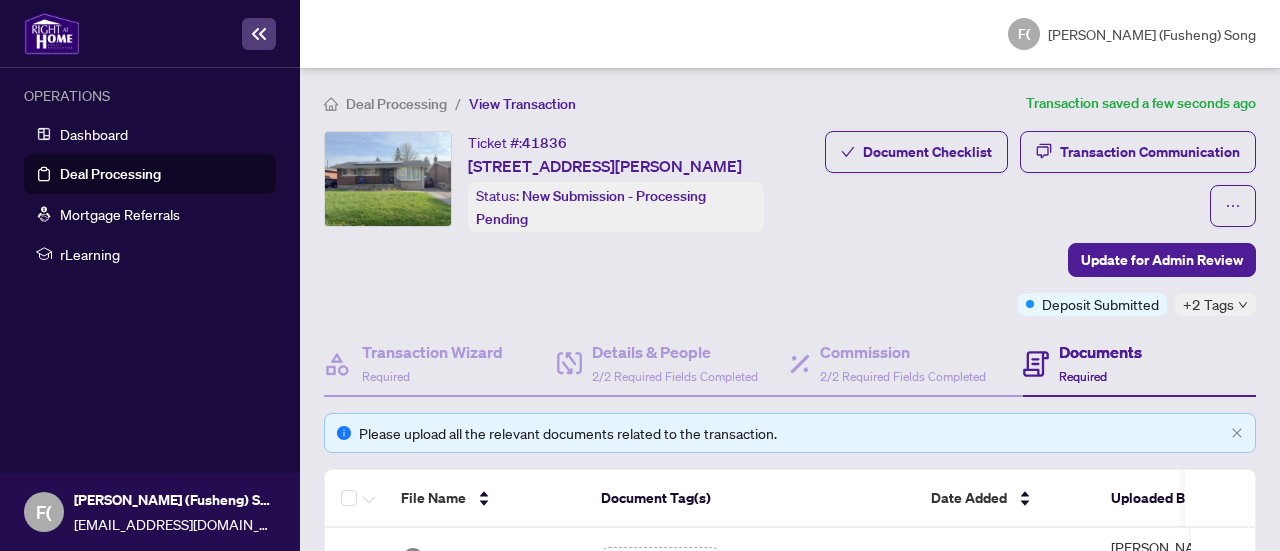 click on "Deal Processing" at bounding box center (110, 174) 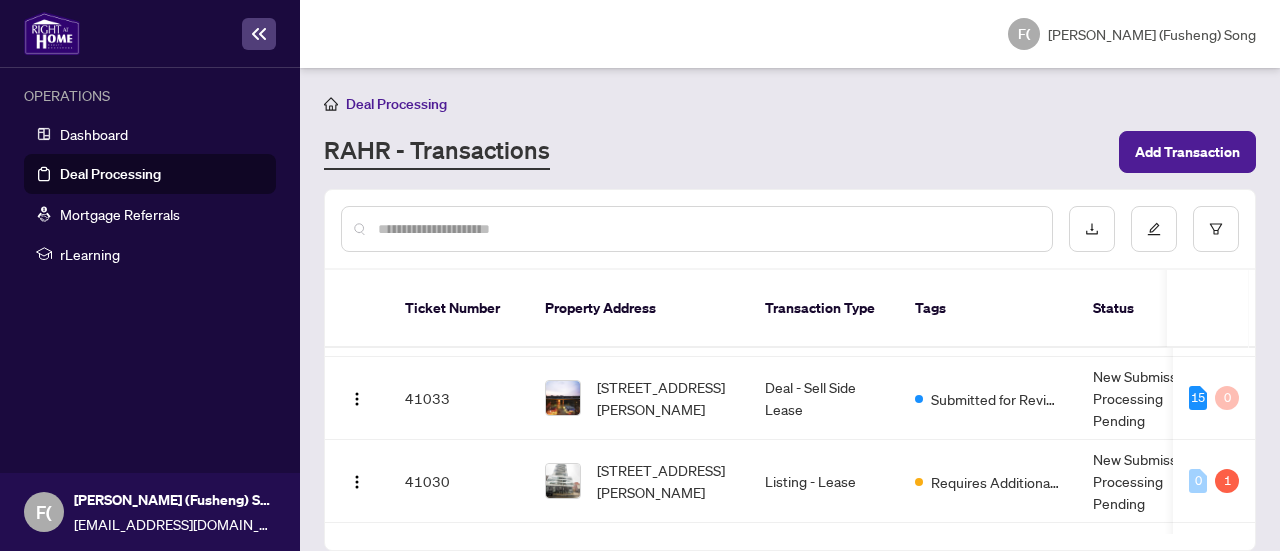 scroll, scrollTop: 114, scrollLeft: 0, axis: vertical 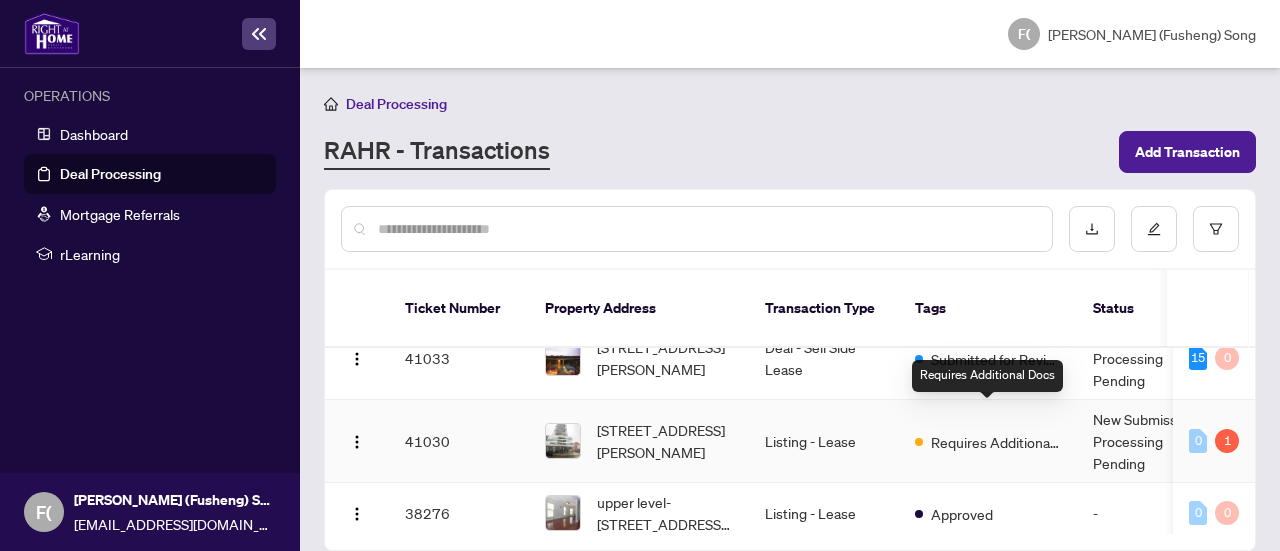 click on "Requires Additional Docs" at bounding box center (996, 442) 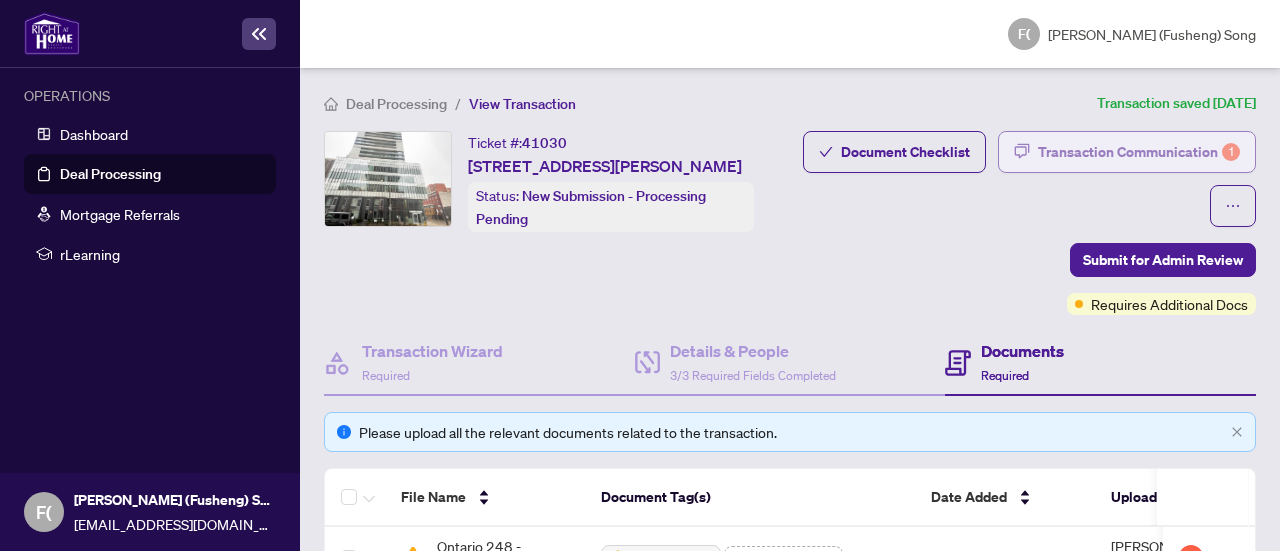 click on "Transaction Communication 1" at bounding box center [1139, 152] 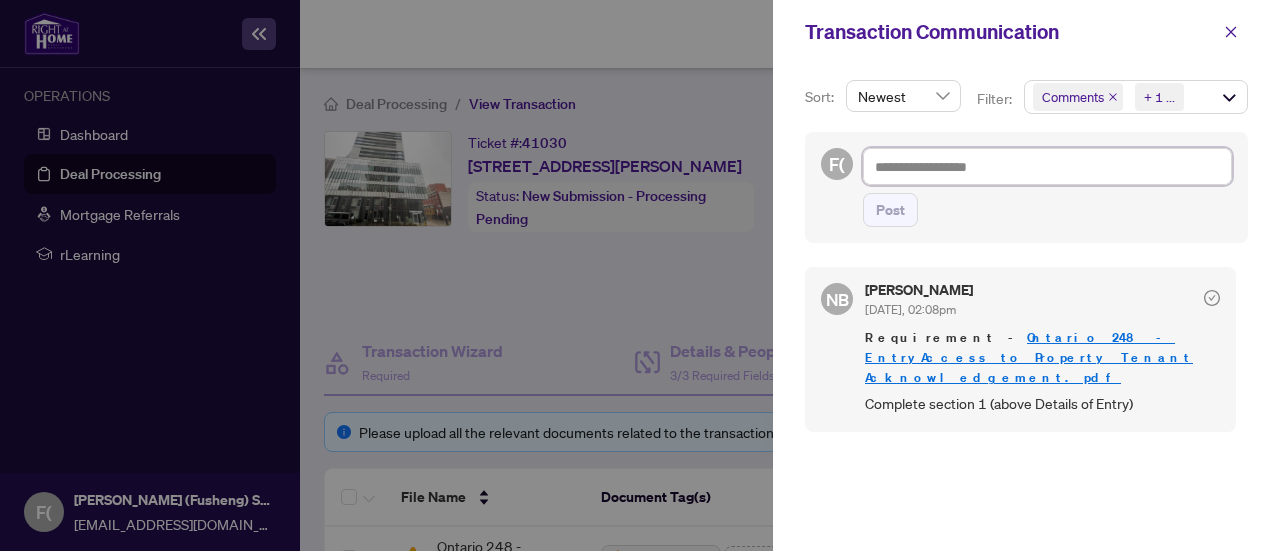 click at bounding box center (1047, 166) 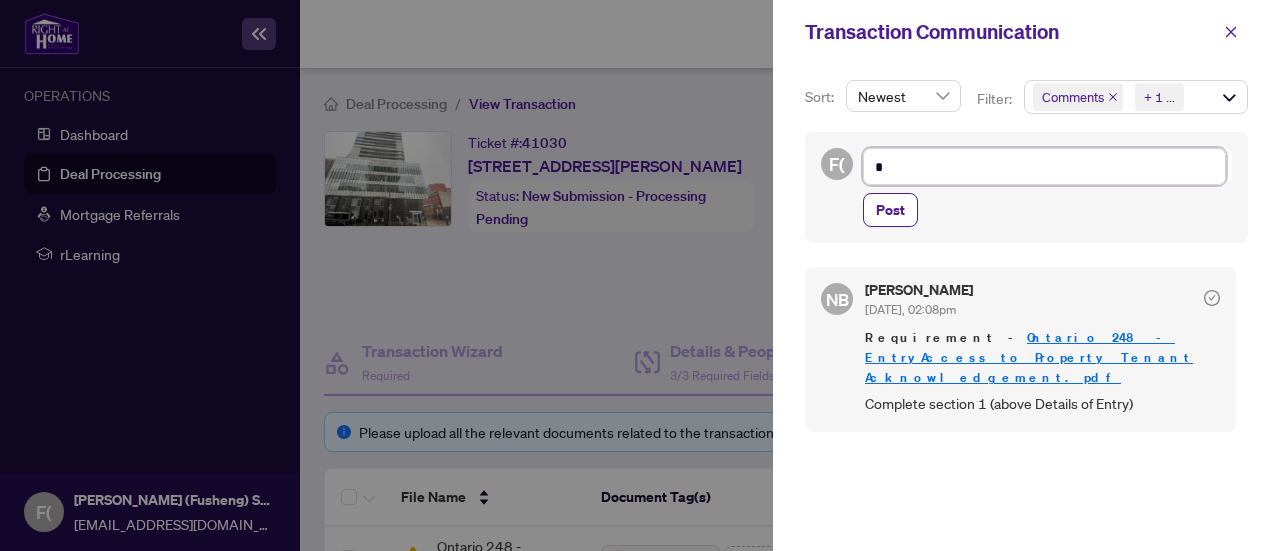 type on "**" 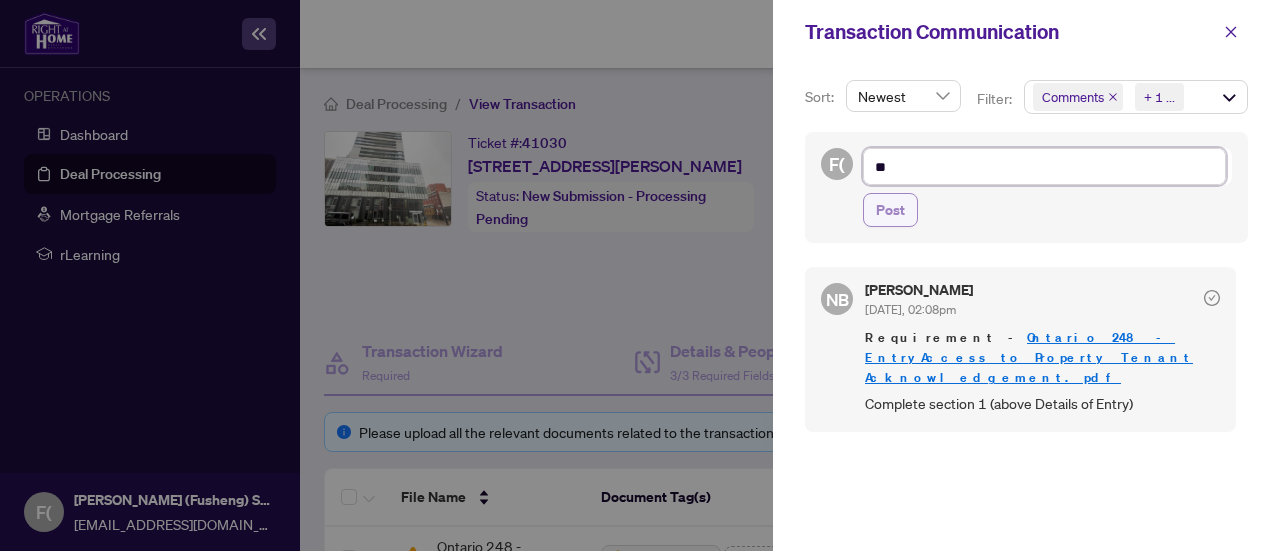 type on "**" 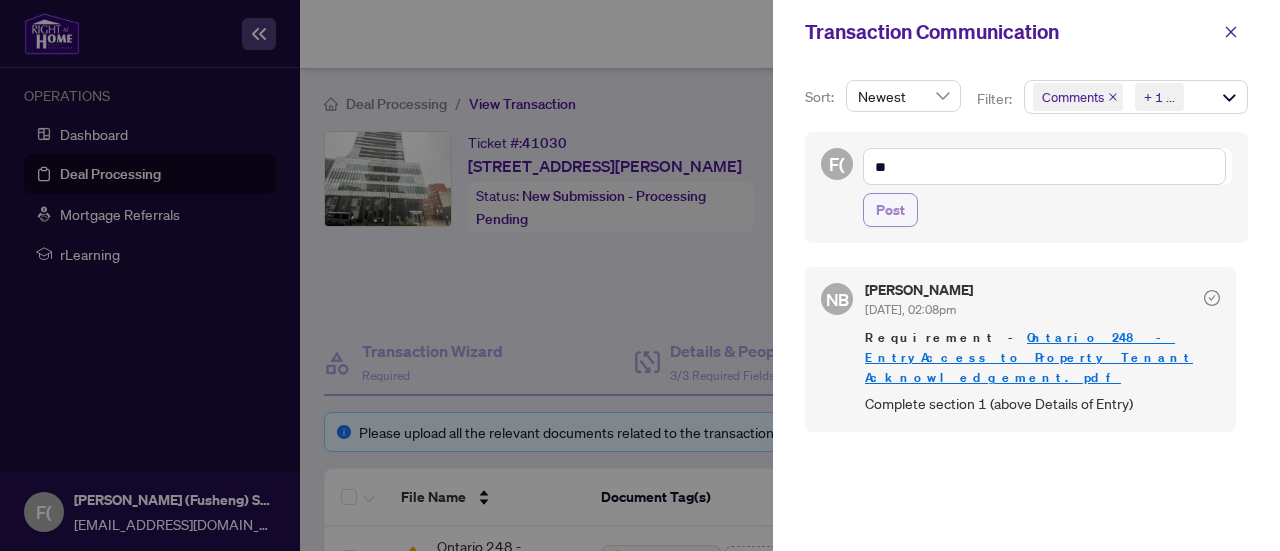 click on "Post" at bounding box center [890, 210] 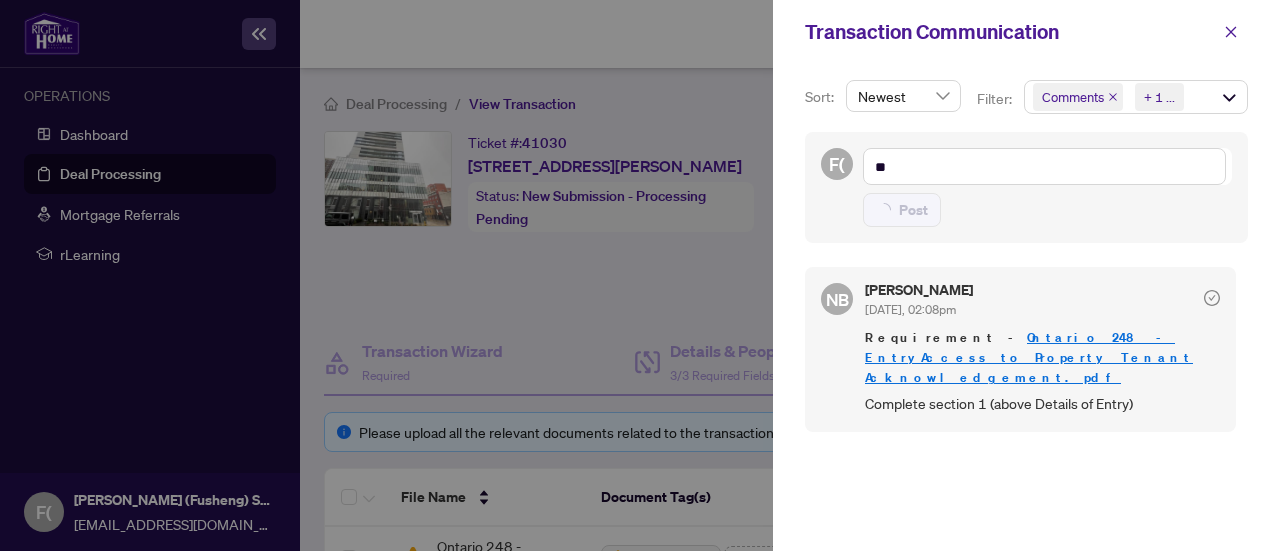 type on "**********" 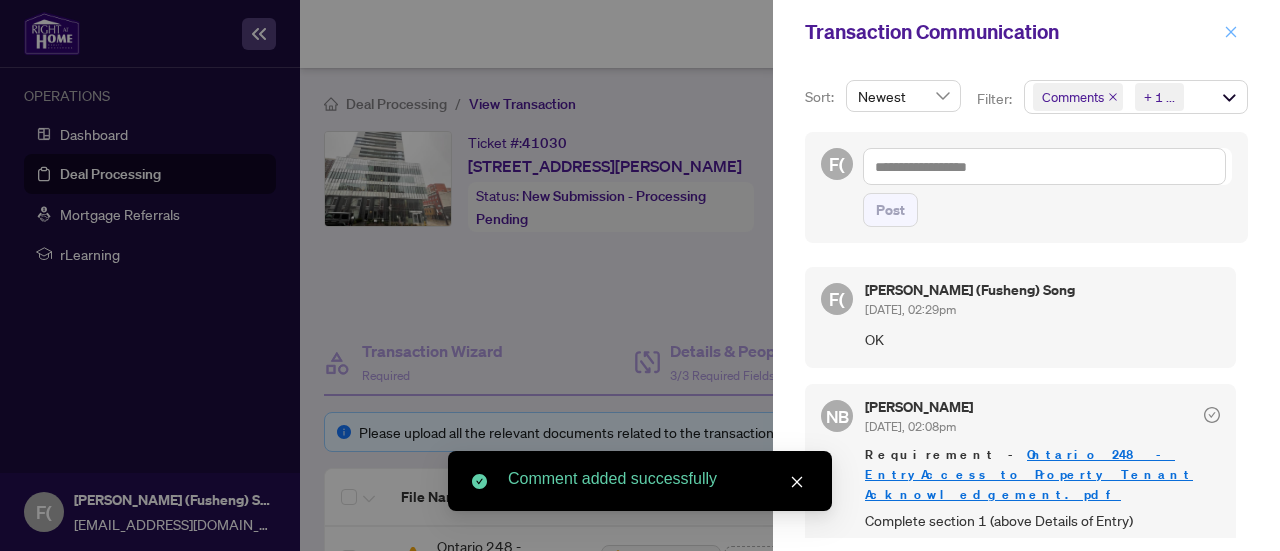 drag, startPoint x: 1241, startPoint y: 32, endPoint x: 1108, endPoint y: 99, distance: 148.9228 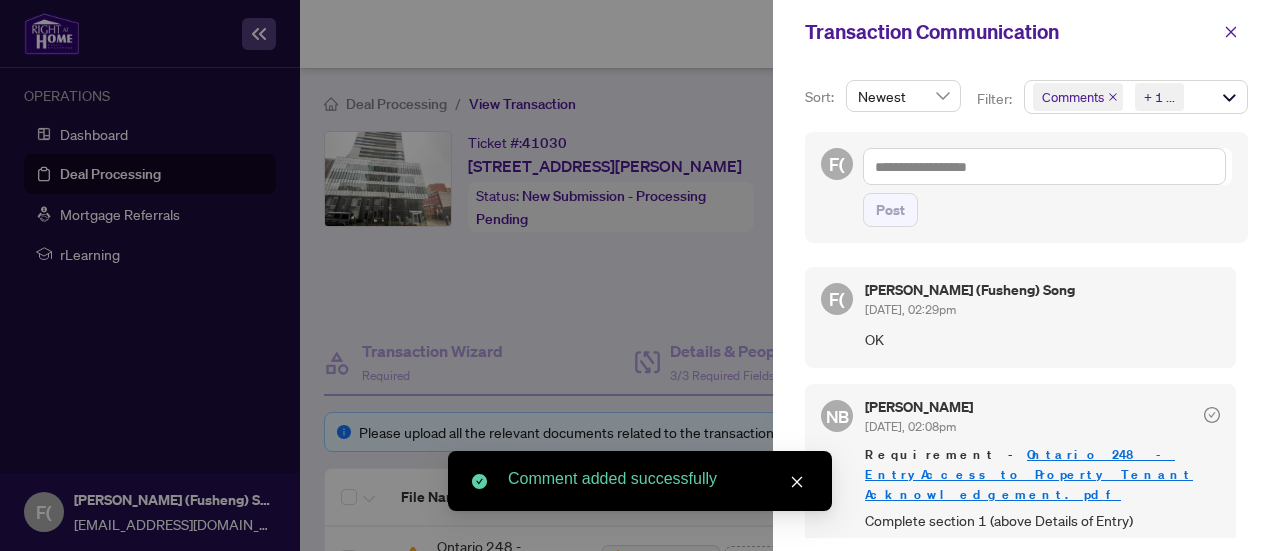 click at bounding box center [1231, 32] 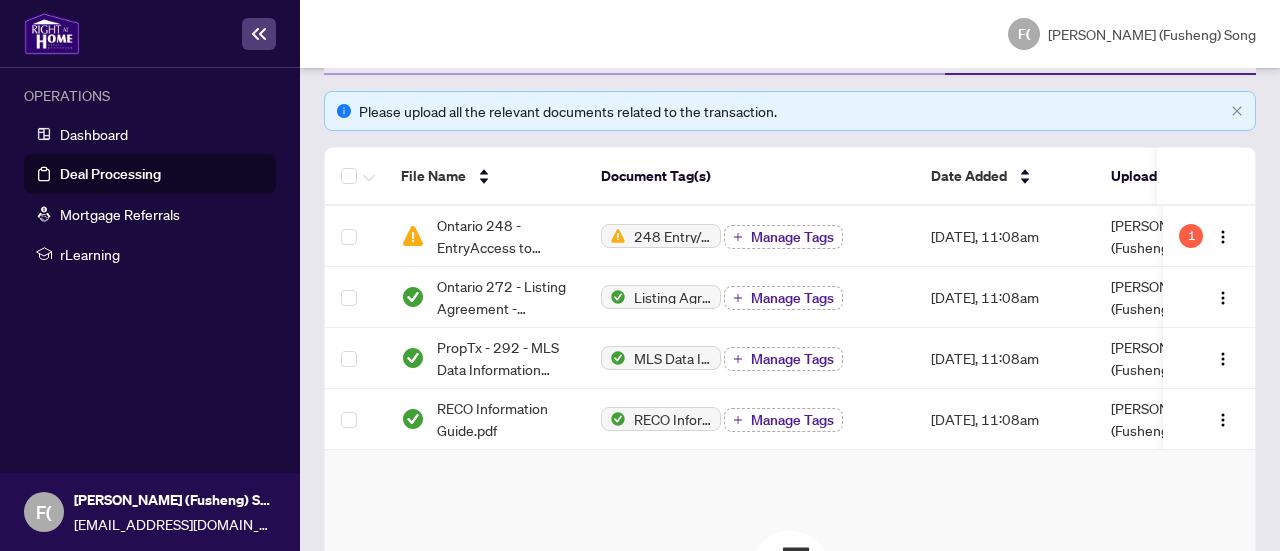 scroll, scrollTop: 324, scrollLeft: 0, axis: vertical 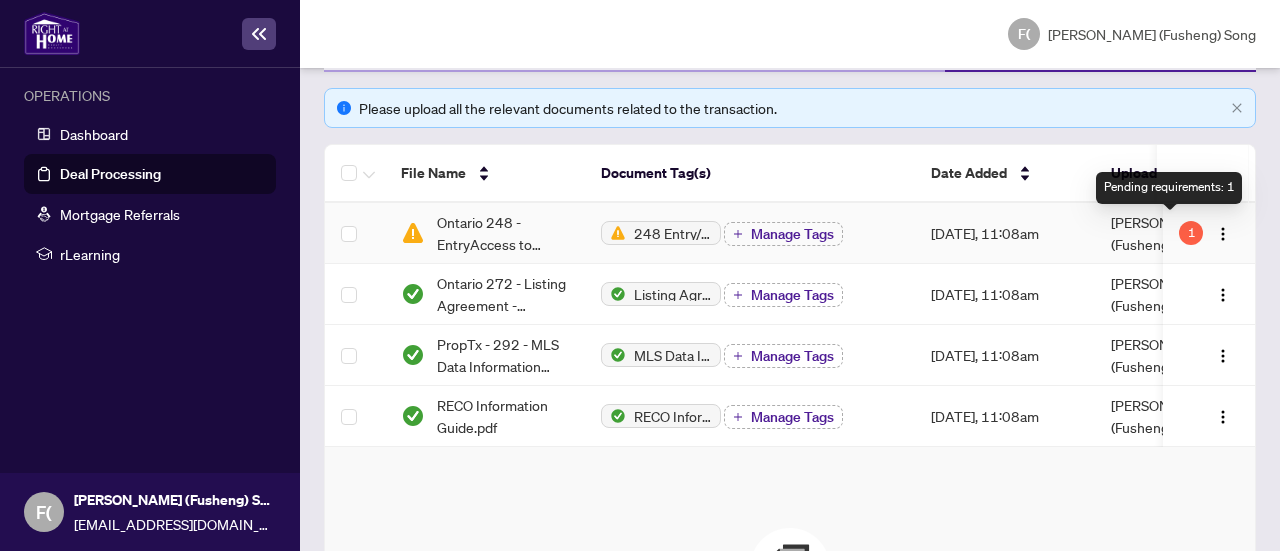 click on "1" at bounding box center (1191, 233) 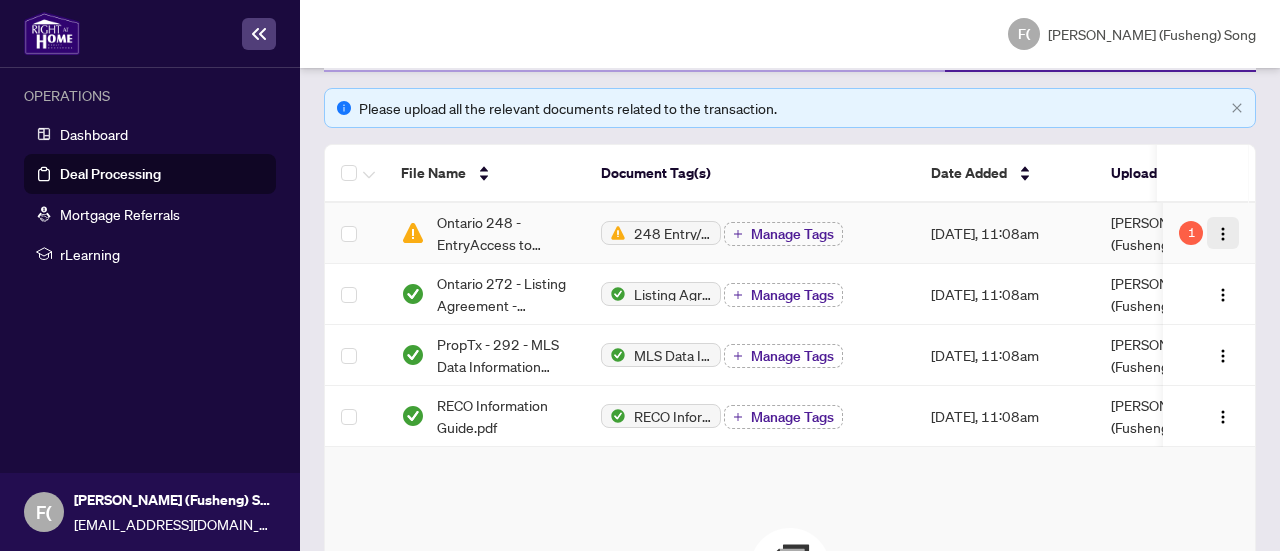 click at bounding box center [1223, 234] 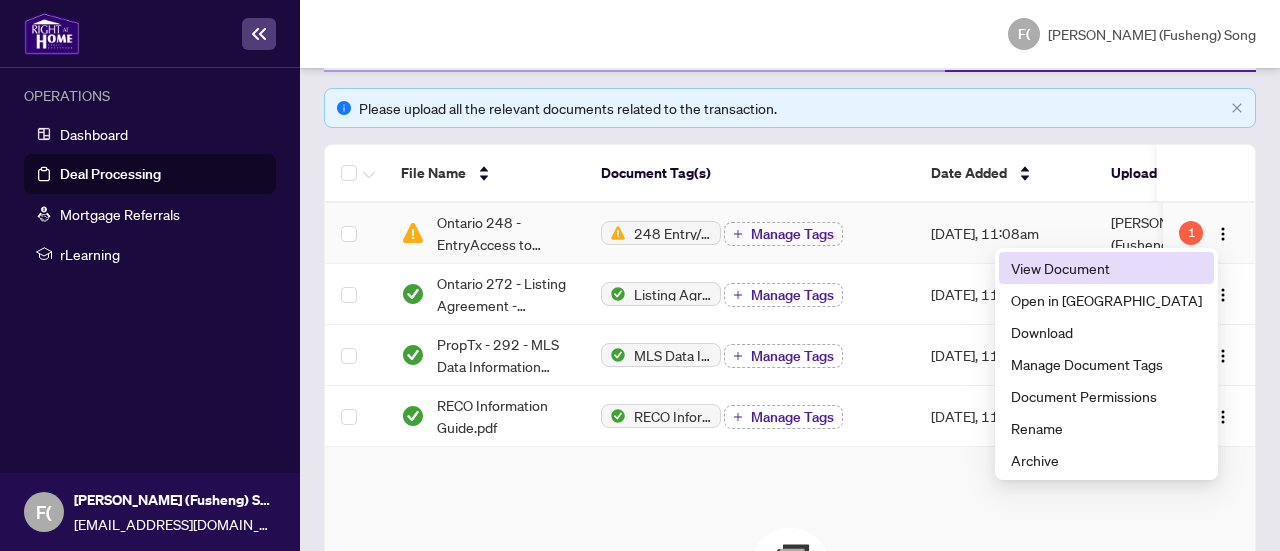 click on "View Document" at bounding box center (1106, 268) 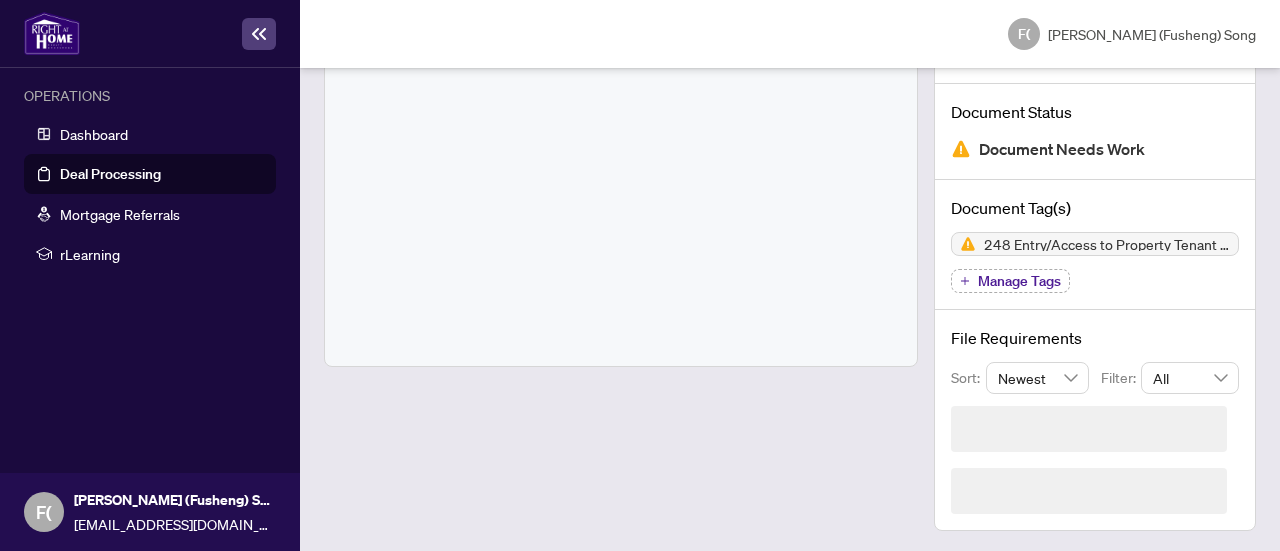 scroll, scrollTop: 144, scrollLeft: 0, axis: vertical 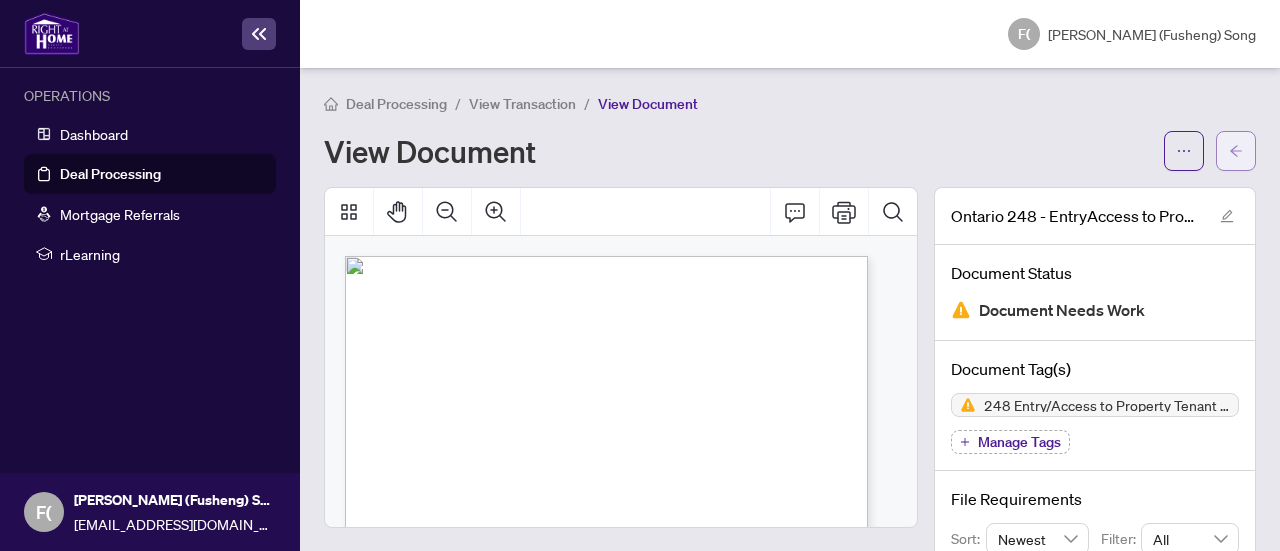 click 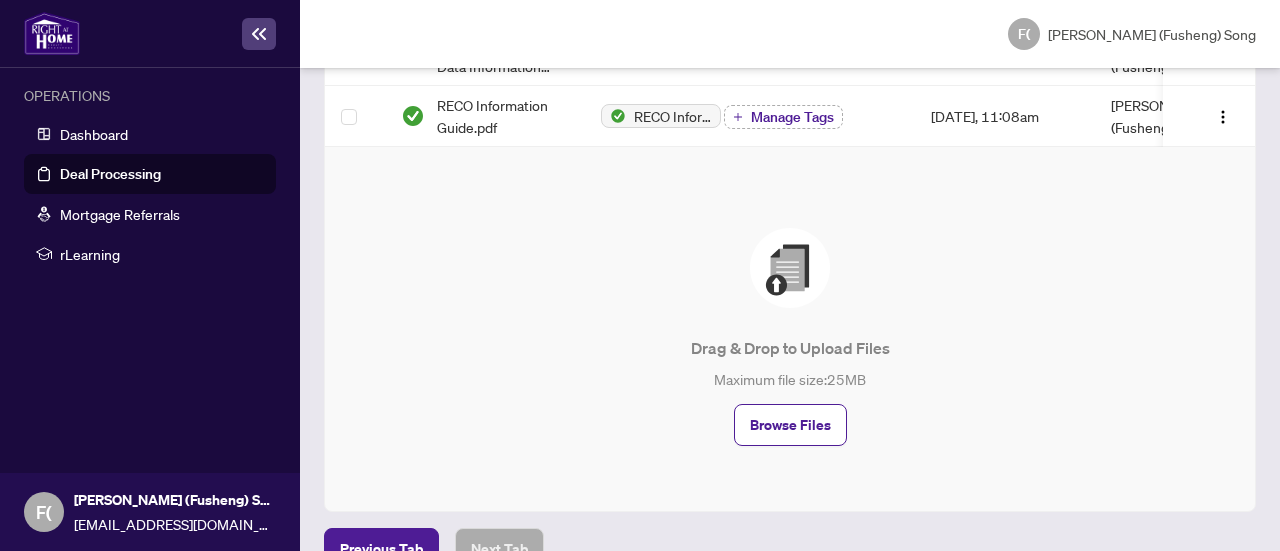 scroll, scrollTop: 666, scrollLeft: 0, axis: vertical 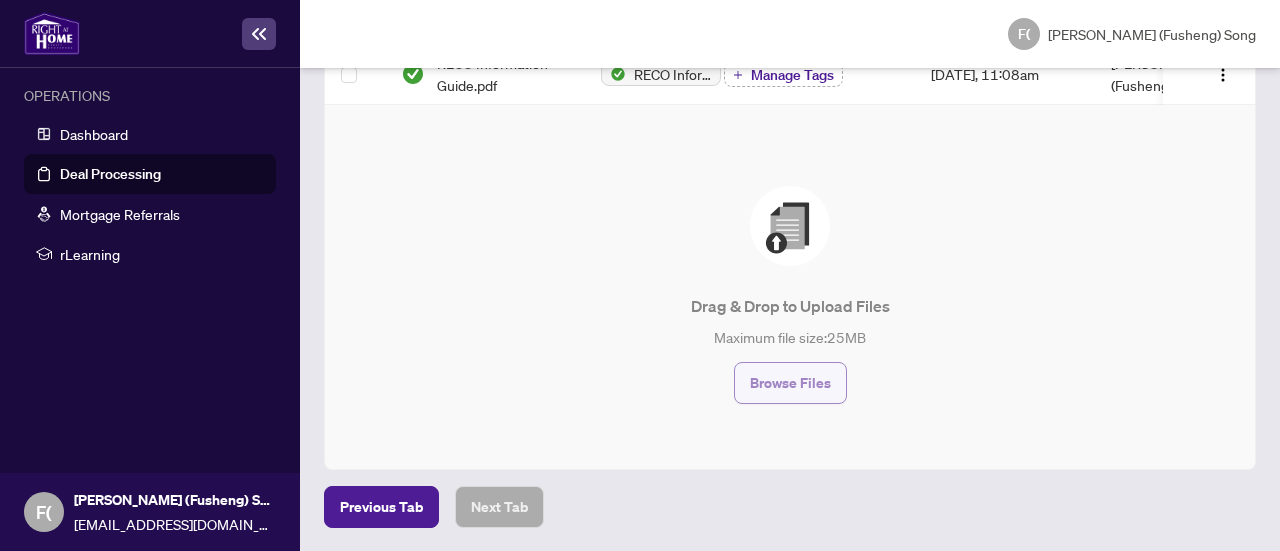 click on "Browse Files" at bounding box center [790, 383] 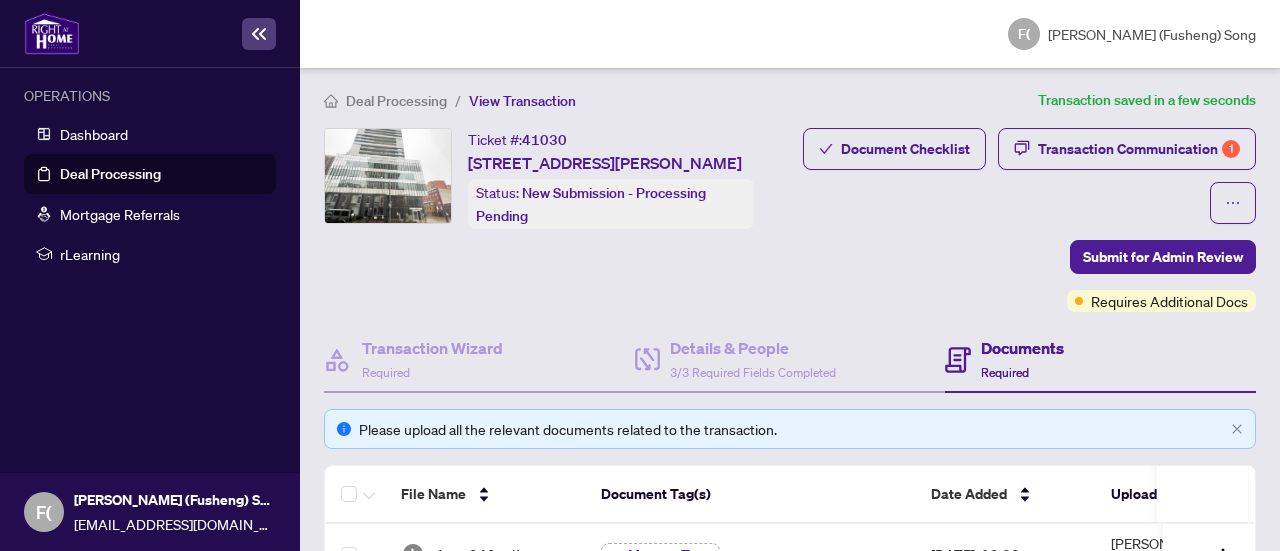 scroll, scrollTop: 0, scrollLeft: 0, axis: both 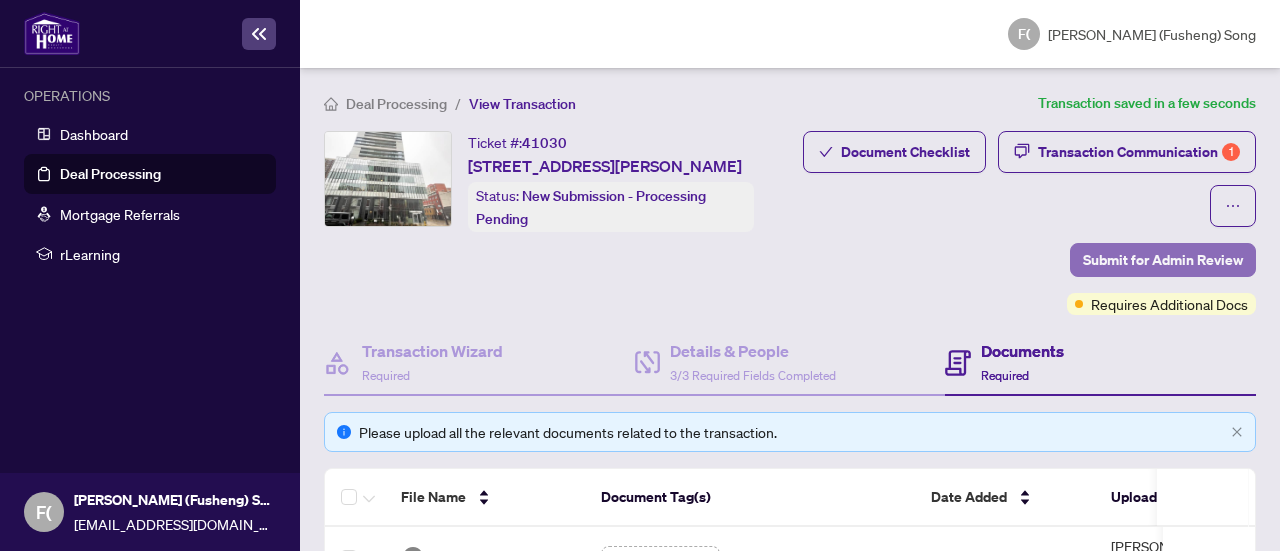 click on "Submit for Admin Review" at bounding box center [1163, 260] 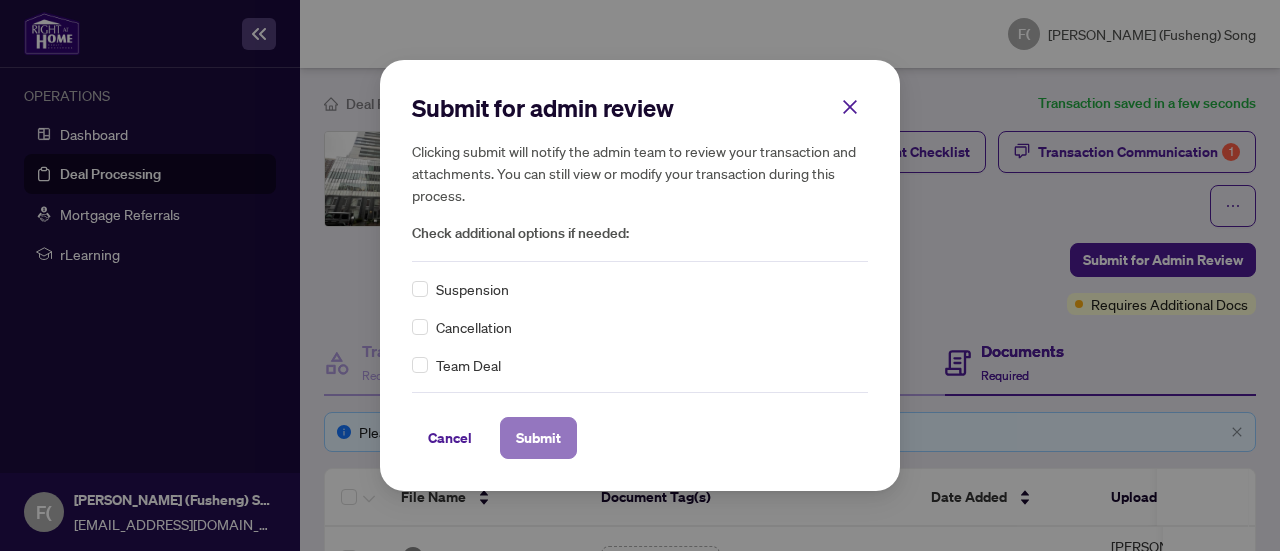 click on "Submit" at bounding box center [538, 438] 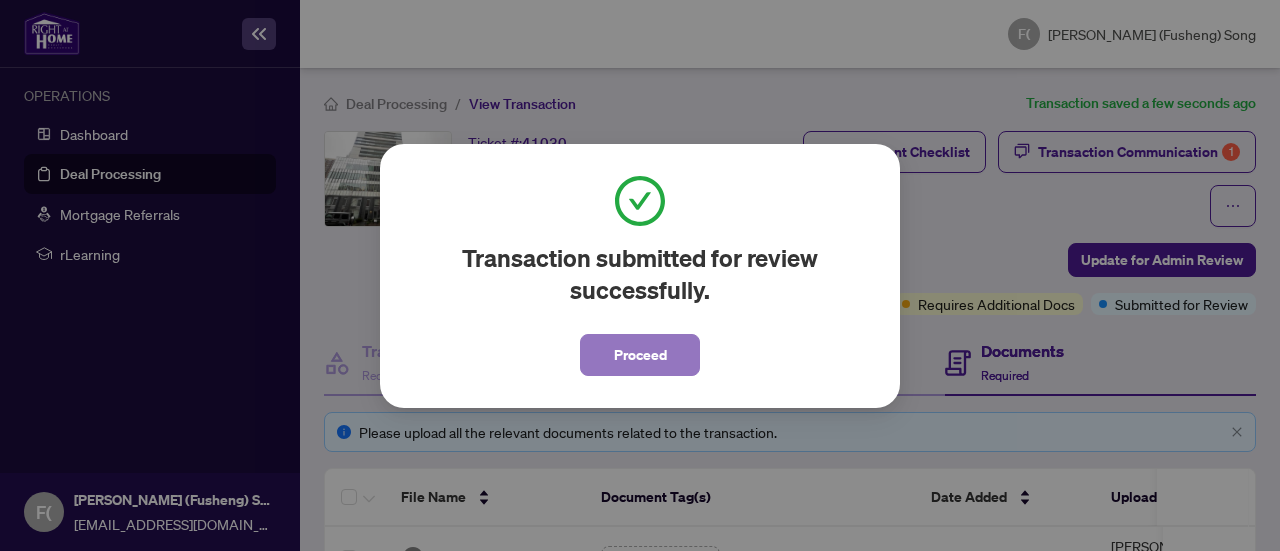 click on "Proceed" at bounding box center [640, 355] 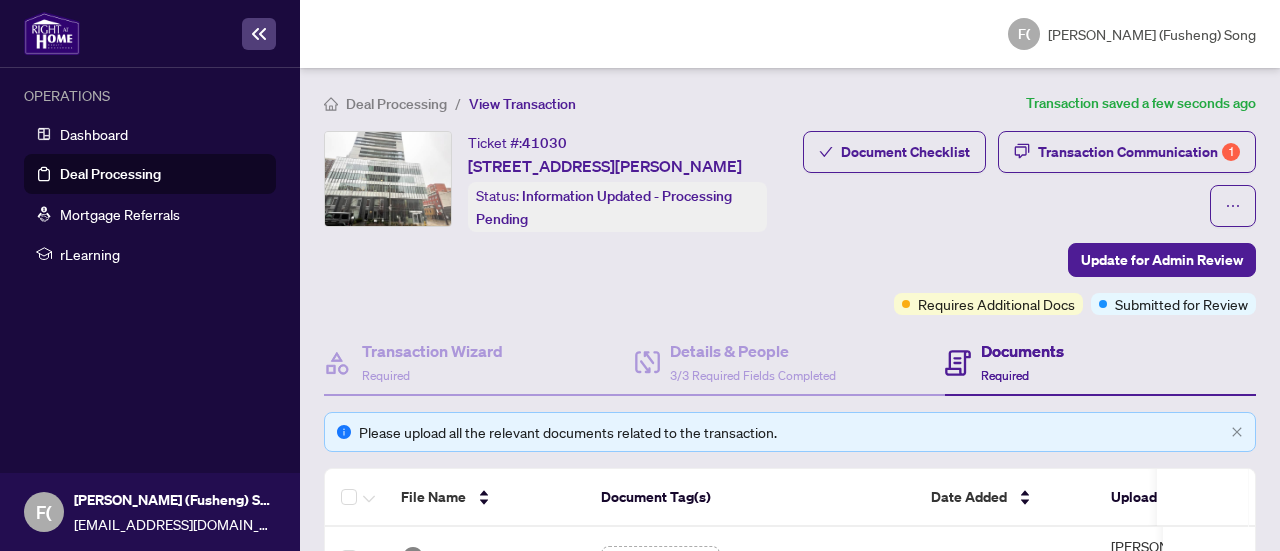 click on "Deal Processing" at bounding box center (110, 174) 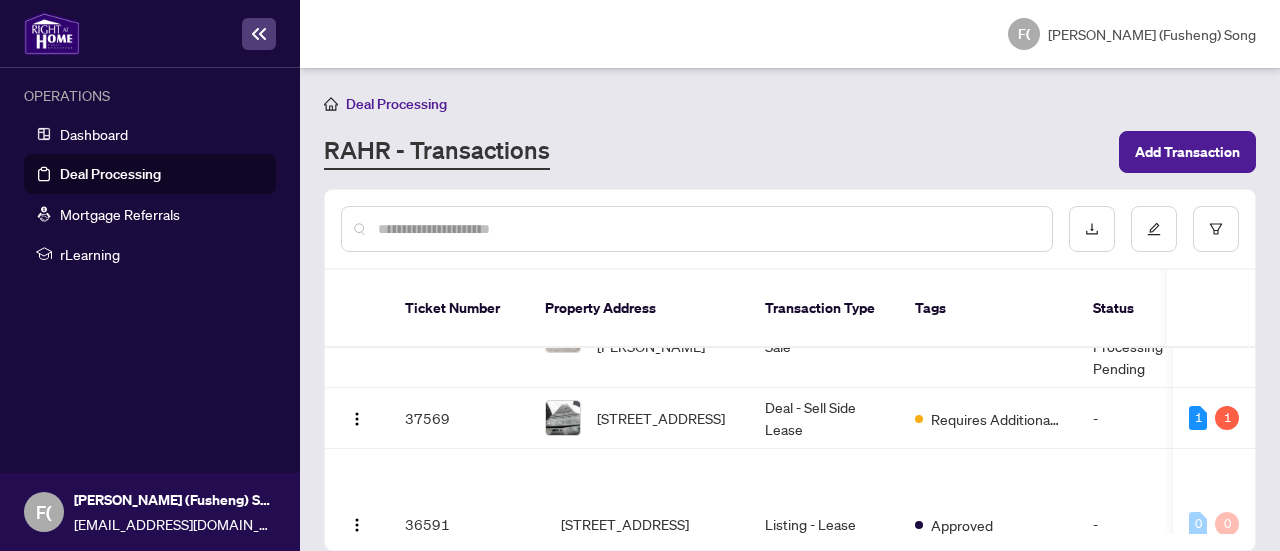 scroll, scrollTop: 550, scrollLeft: 0, axis: vertical 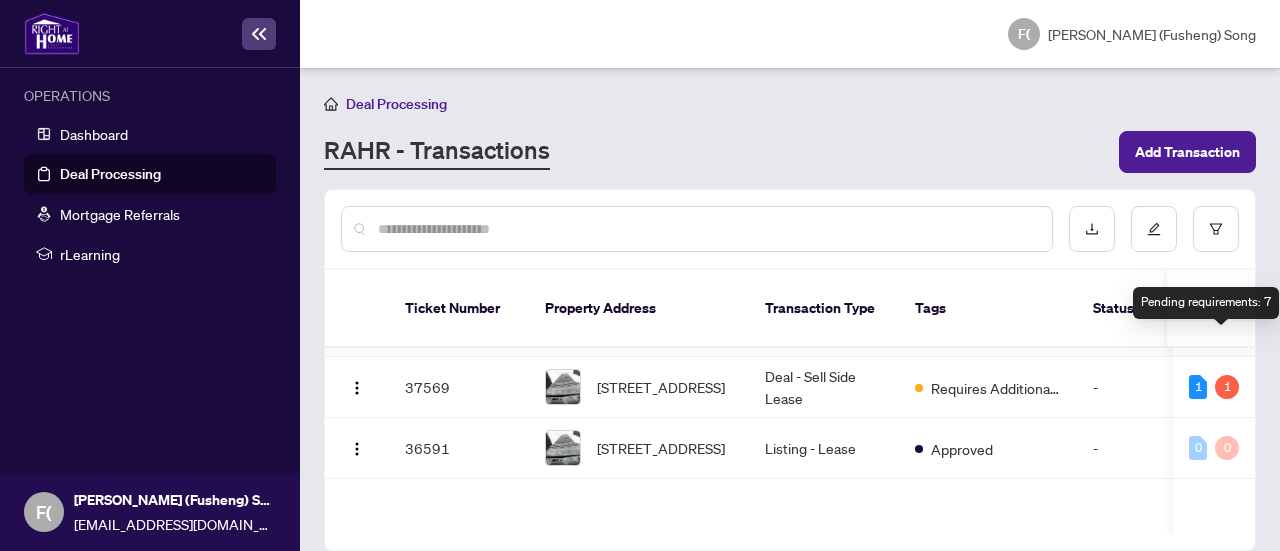 click on "7" at bounding box center [1227, 304] 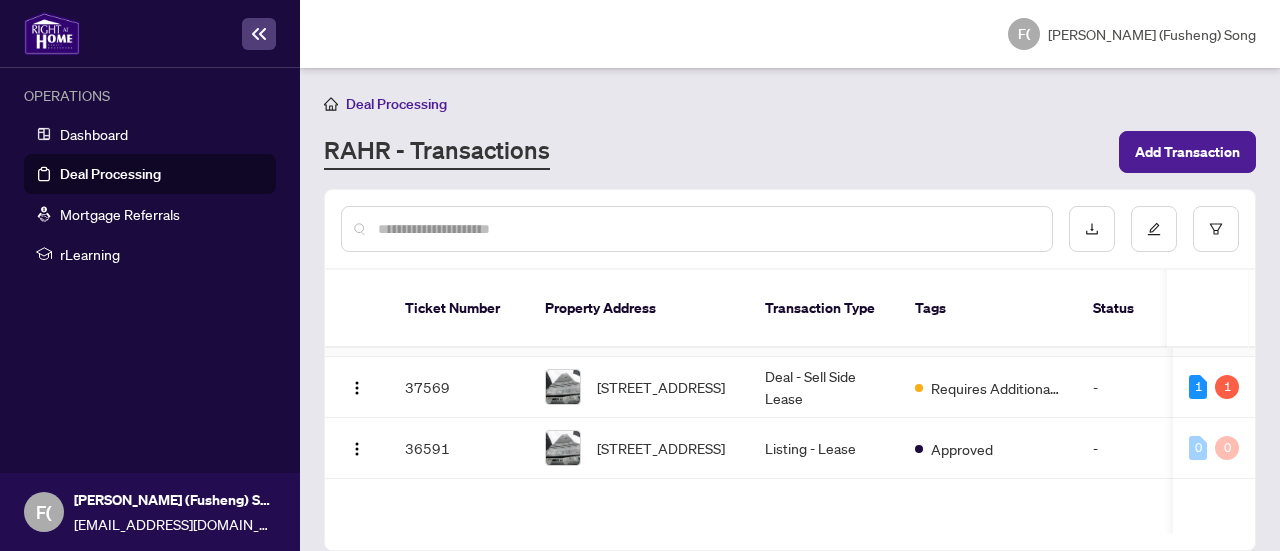 click on "Information Updated - Processing Pending" at bounding box center (1152, 304) 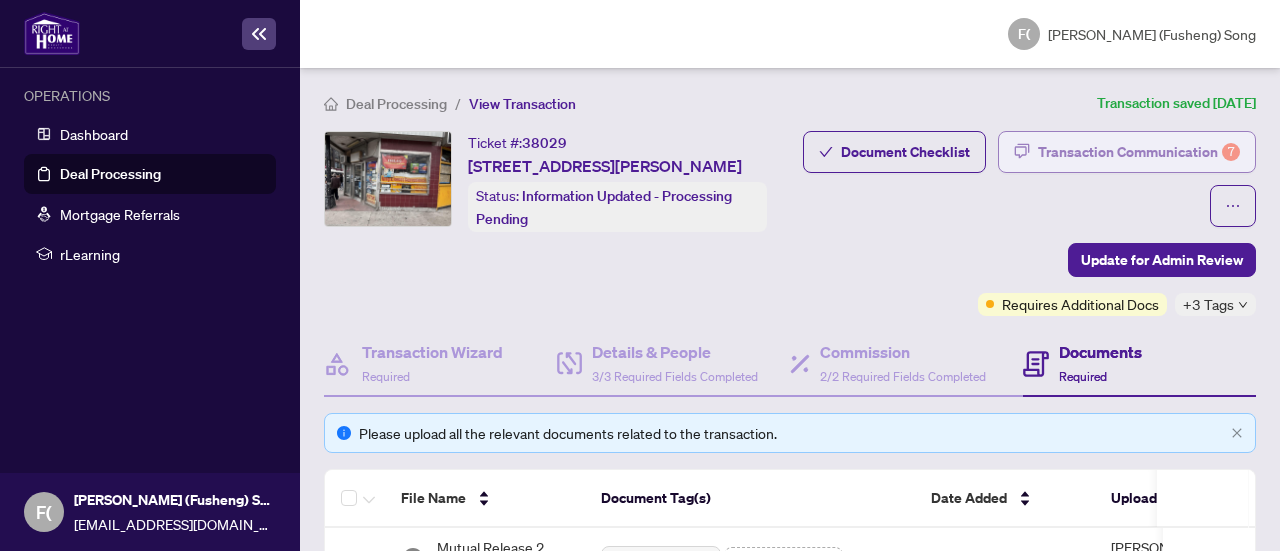 click on "Transaction Communication 7" at bounding box center (1139, 152) 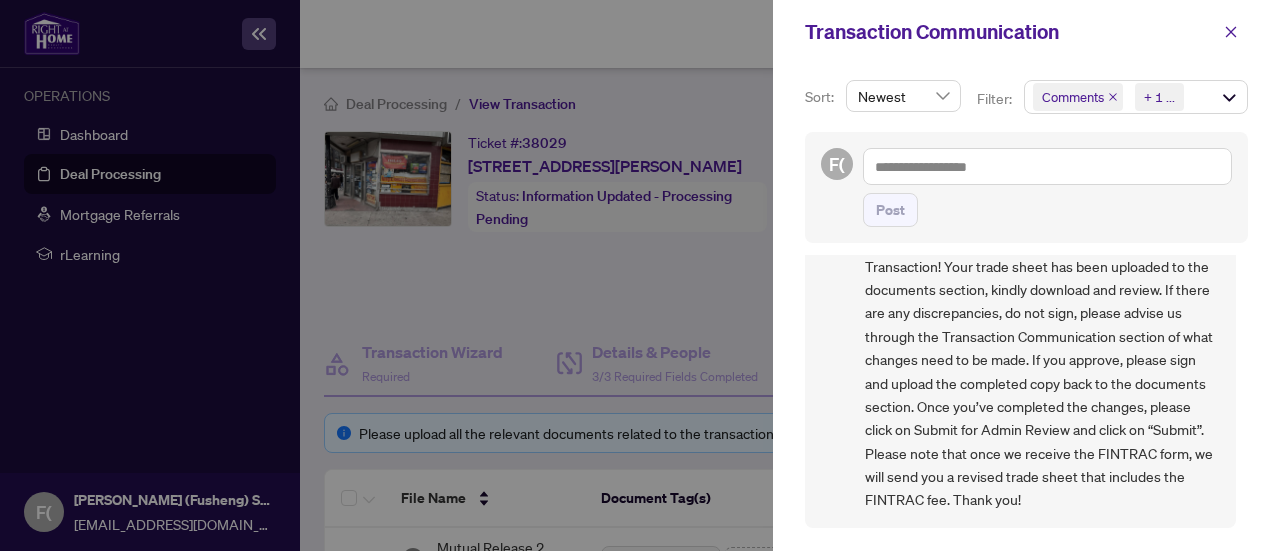 scroll, scrollTop: 0, scrollLeft: 0, axis: both 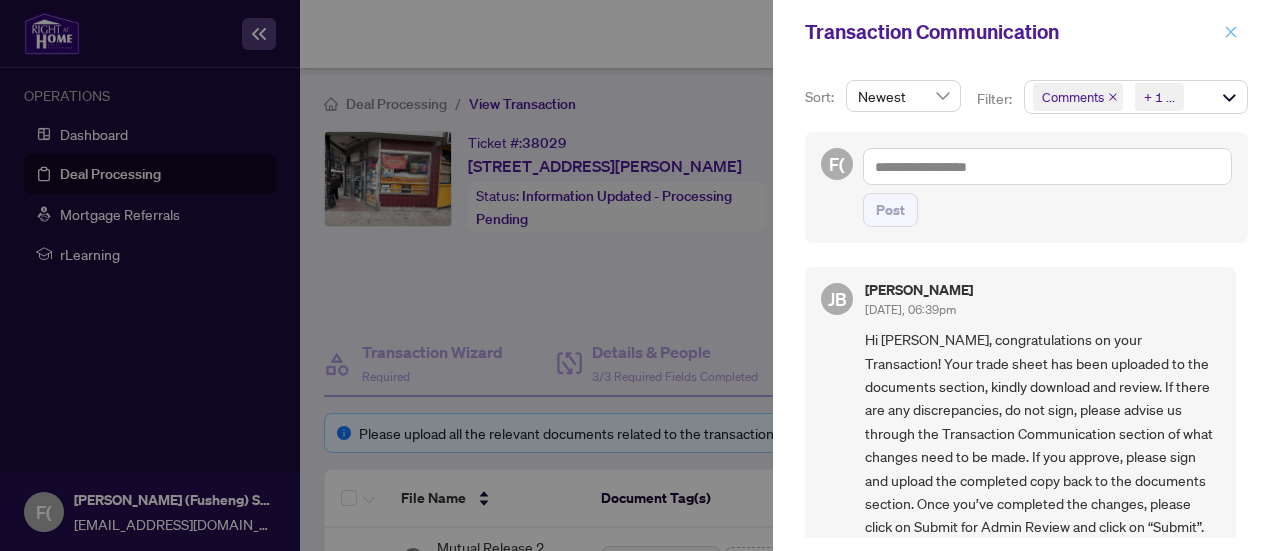 click 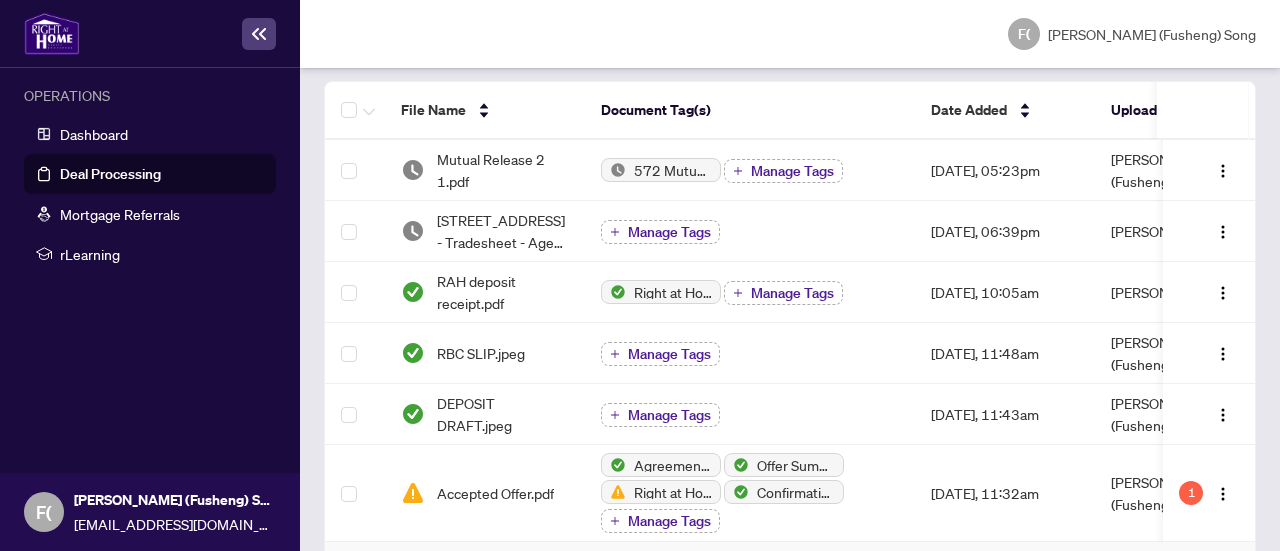 scroll, scrollTop: 431, scrollLeft: 0, axis: vertical 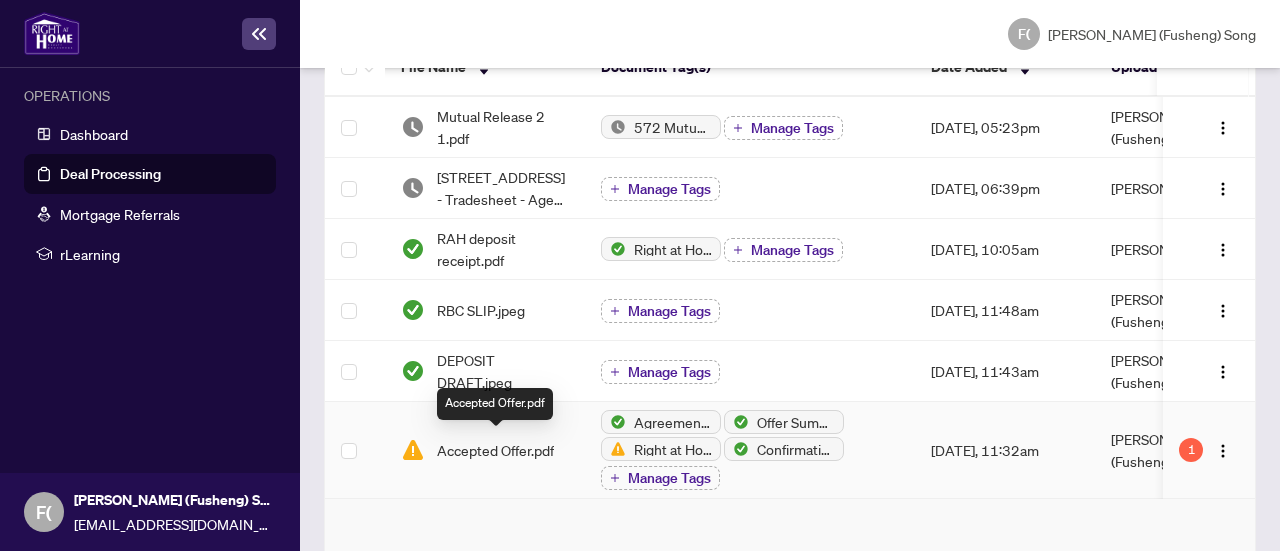 click on "Accepted Offer.pdf" at bounding box center (495, 450) 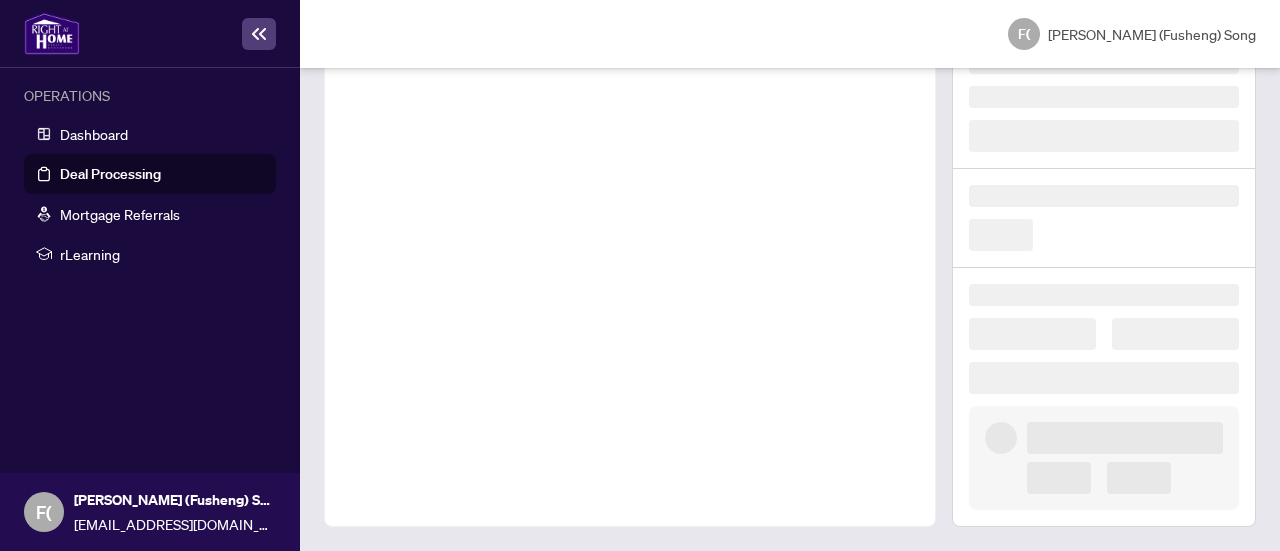 scroll, scrollTop: 196, scrollLeft: 0, axis: vertical 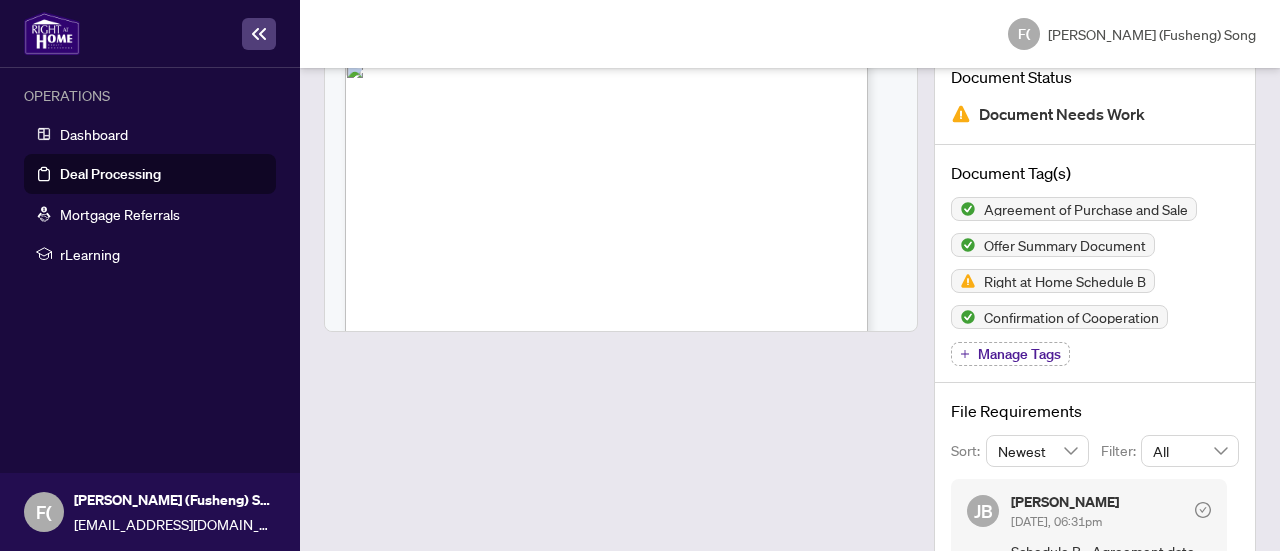 click on "Deal Processing" at bounding box center [110, 174] 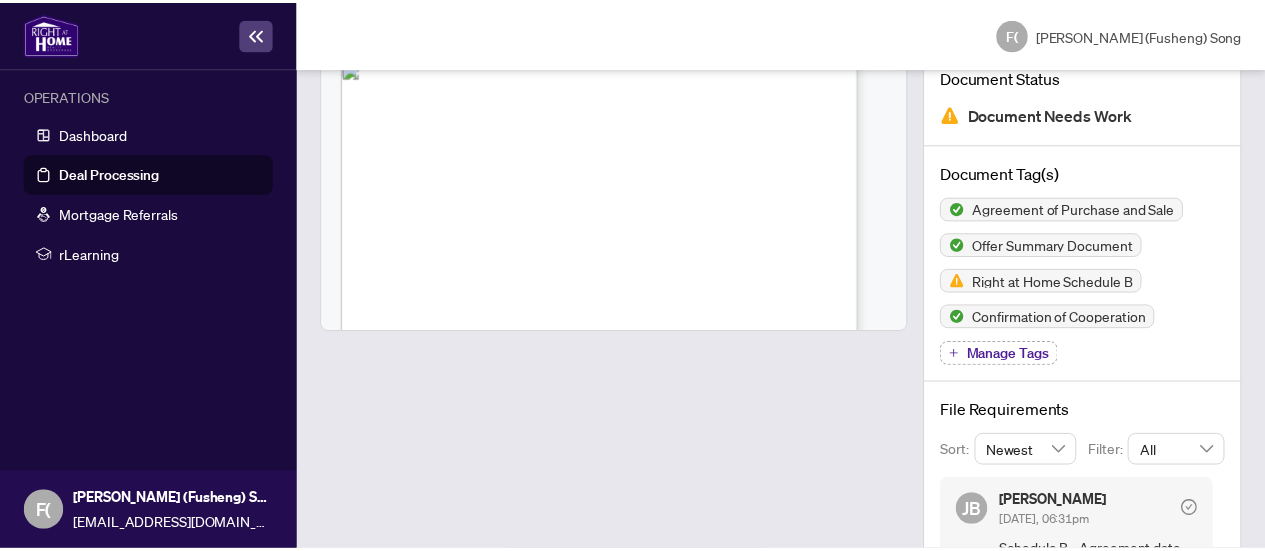 scroll, scrollTop: 0, scrollLeft: 0, axis: both 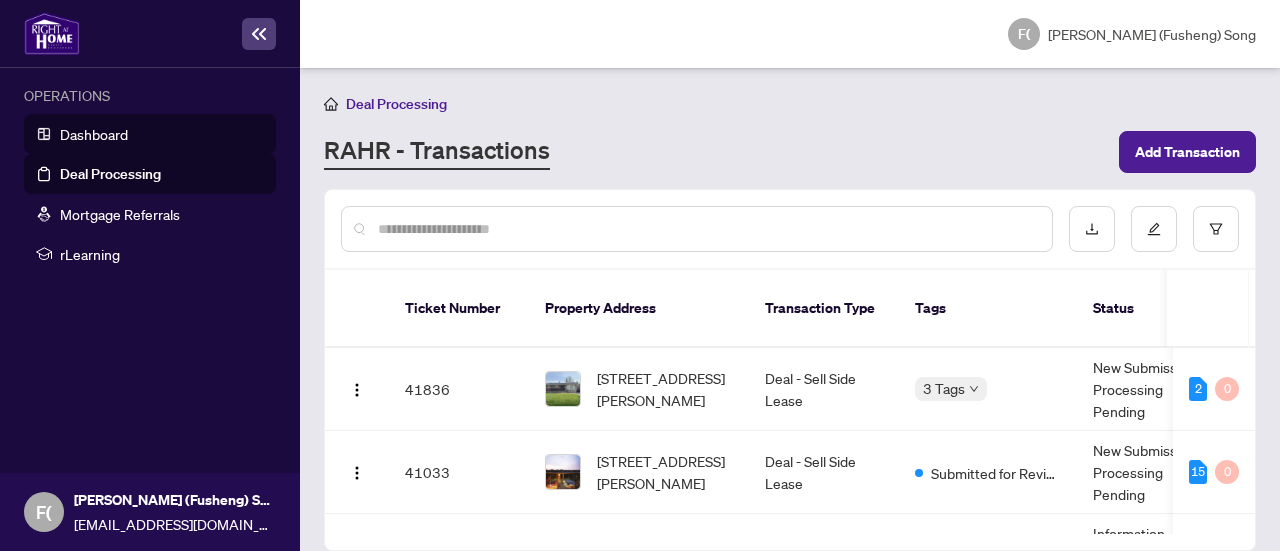 click on "Dashboard" at bounding box center [94, 134] 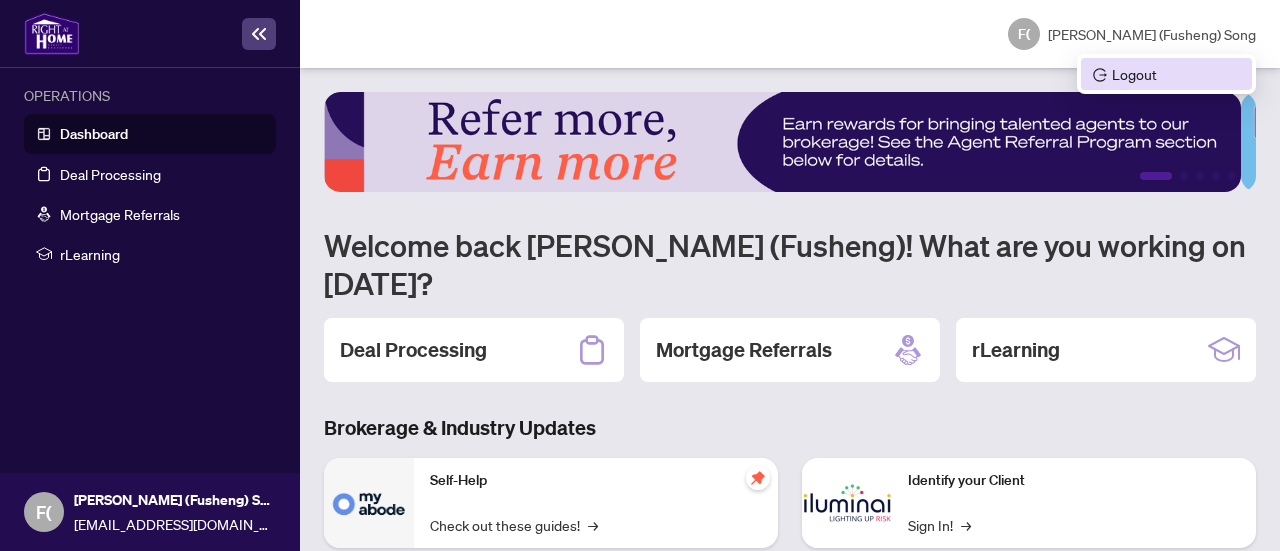click on "Logout" at bounding box center [1166, 74] 